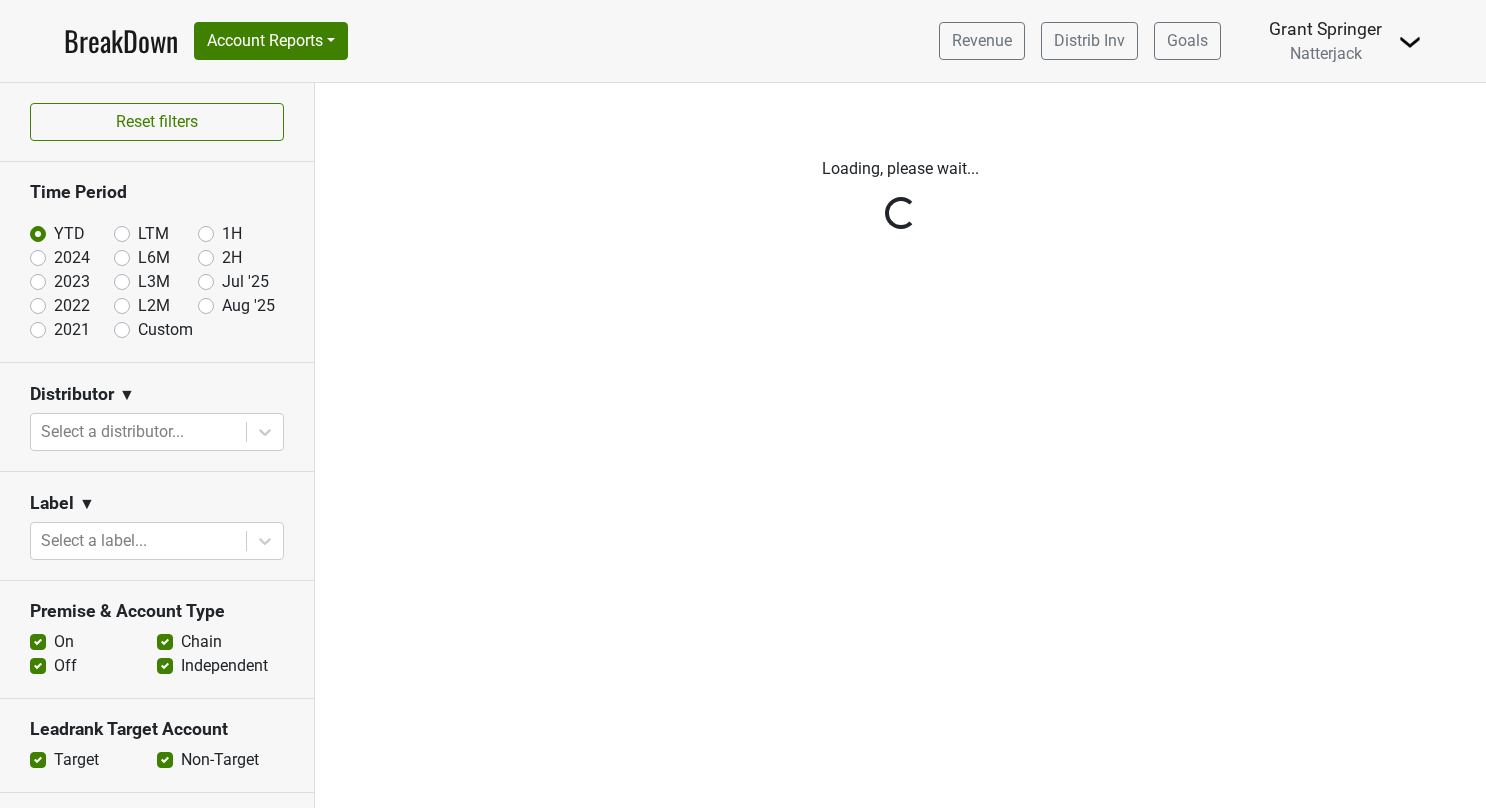 scroll, scrollTop: 0, scrollLeft: 0, axis: both 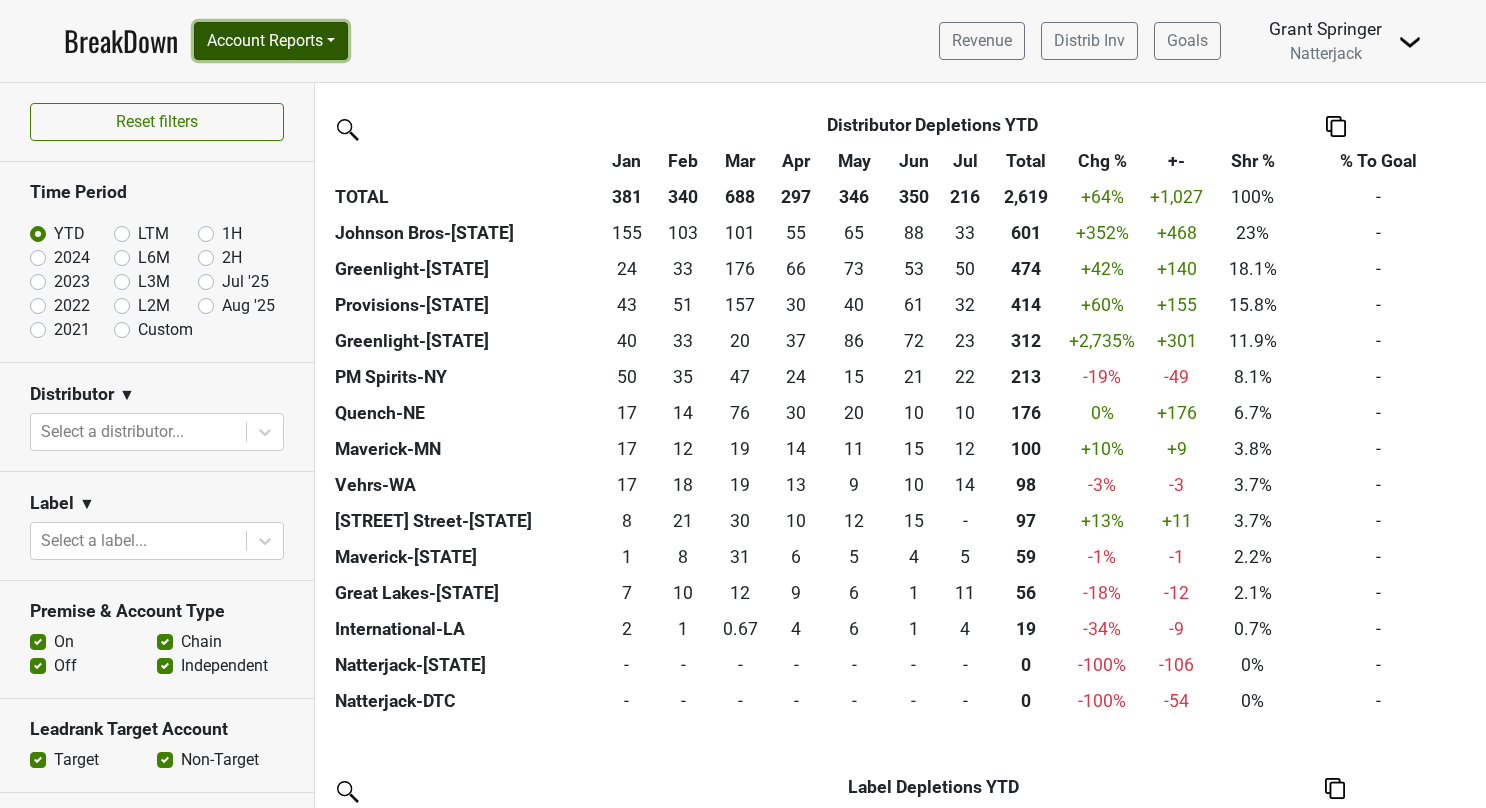 click on "Account Reports" at bounding box center [271, 41] 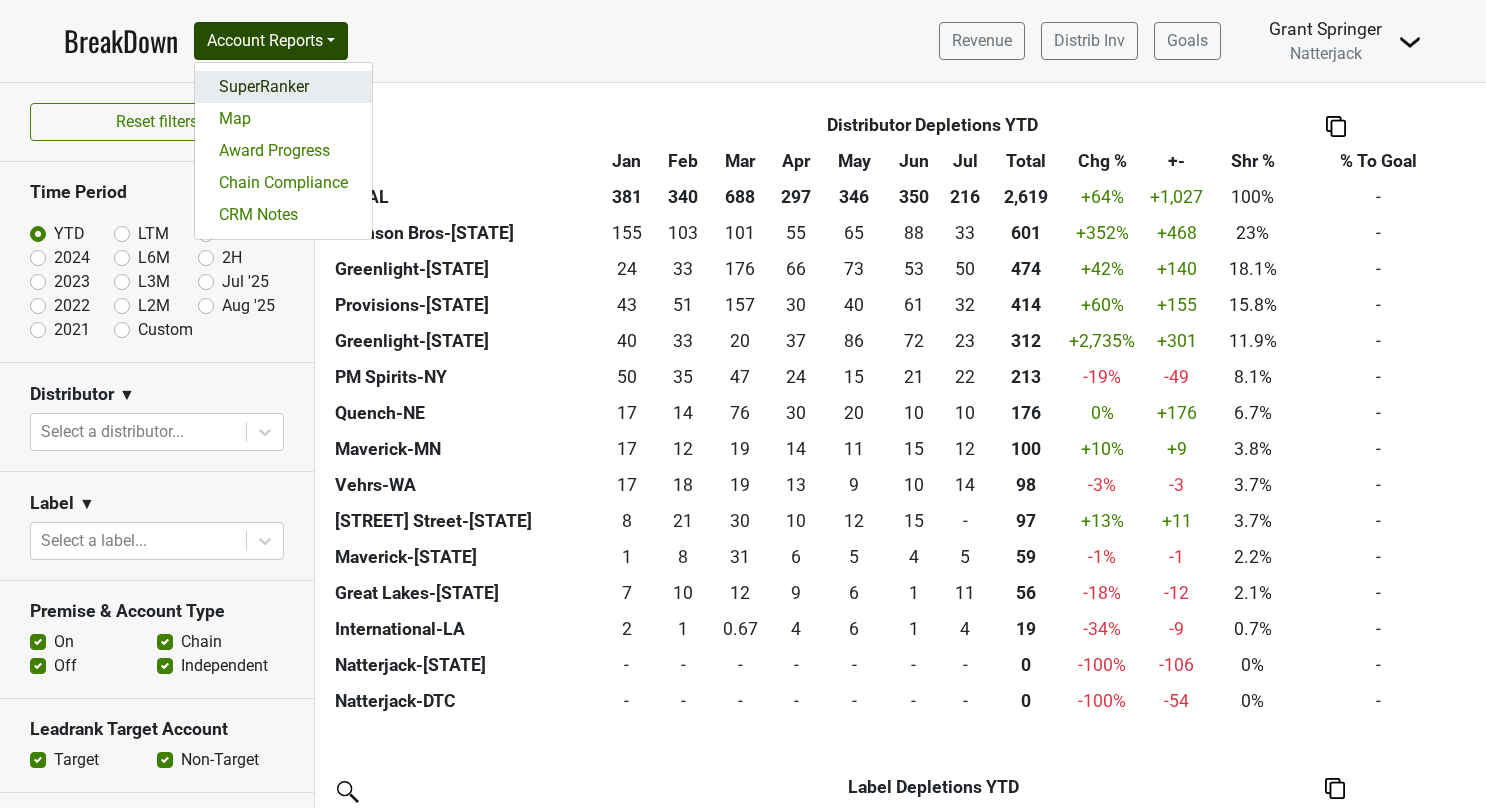 click on "SuperRanker" at bounding box center [283, 87] 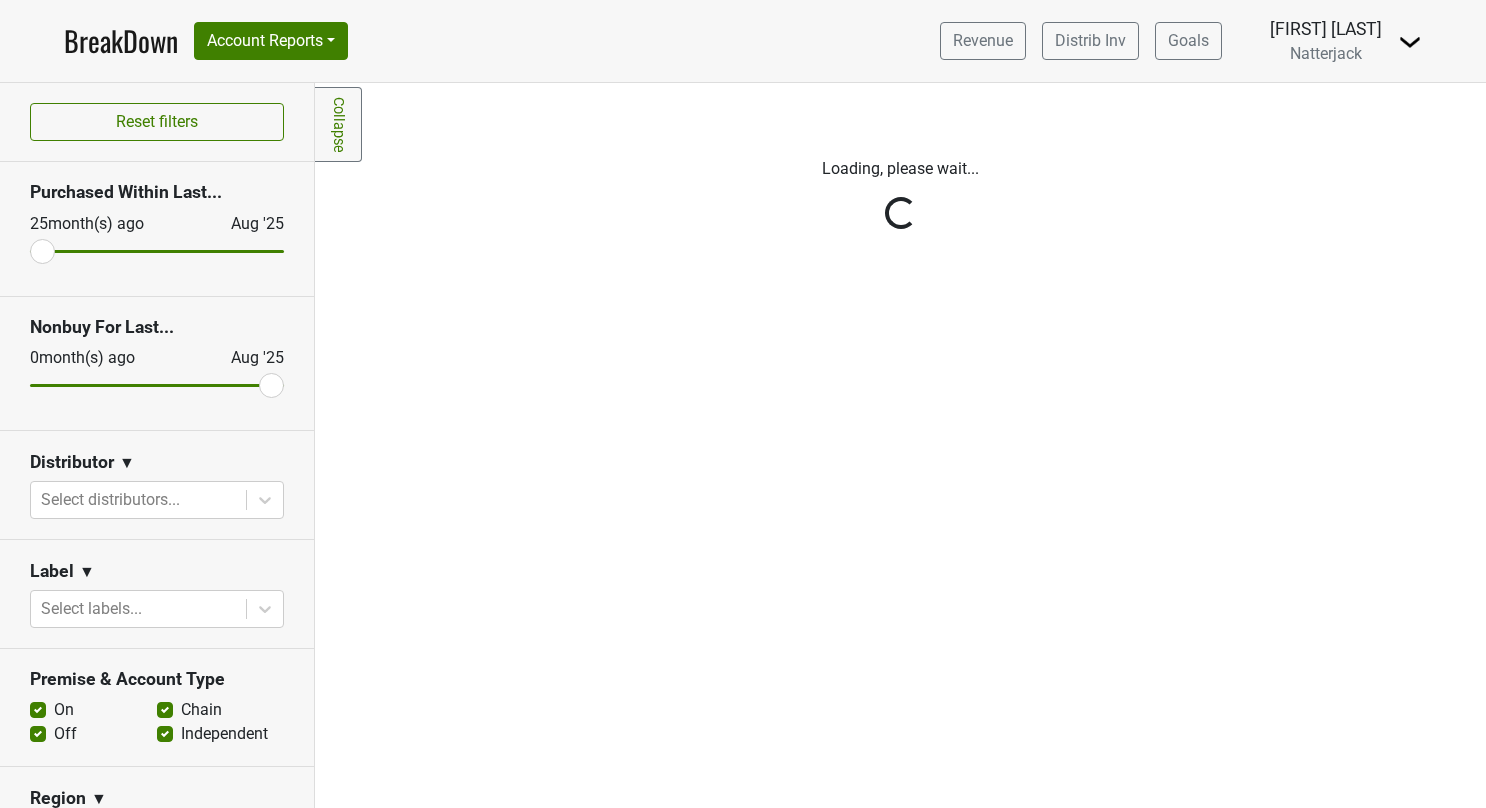 scroll, scrollTop: 0, scrollLeft: 0, axis: both 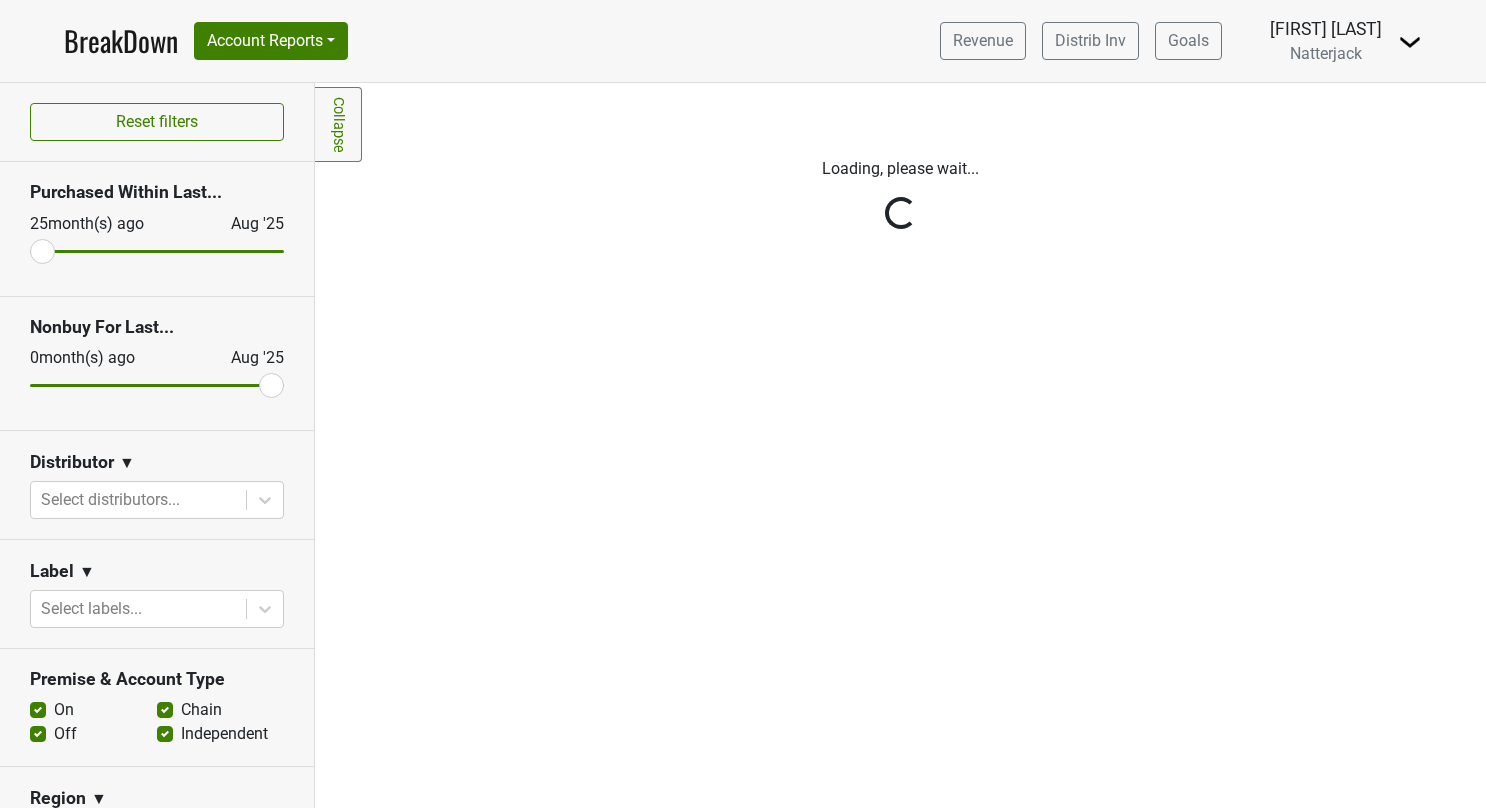click on "Reset filters Purchased Within Last... [NUMBER] month(s) ago Aug '25 Nonbuy For Last... [NUMBER] month(s) ago Aug '25 Distributor ▼ Select distributors... Label ▼ Select labels... Premise & Account Type On Off Chain Independent Region ▼ Select region... Sales Territory ▼ Select sales territory... Chain ▼ Search for a chain... Awards ▼ Select awards... Tags ▼ Select tags... Filters Award Winner Leadrank Target Account Private Clubs" at bounding box center [157, 445] 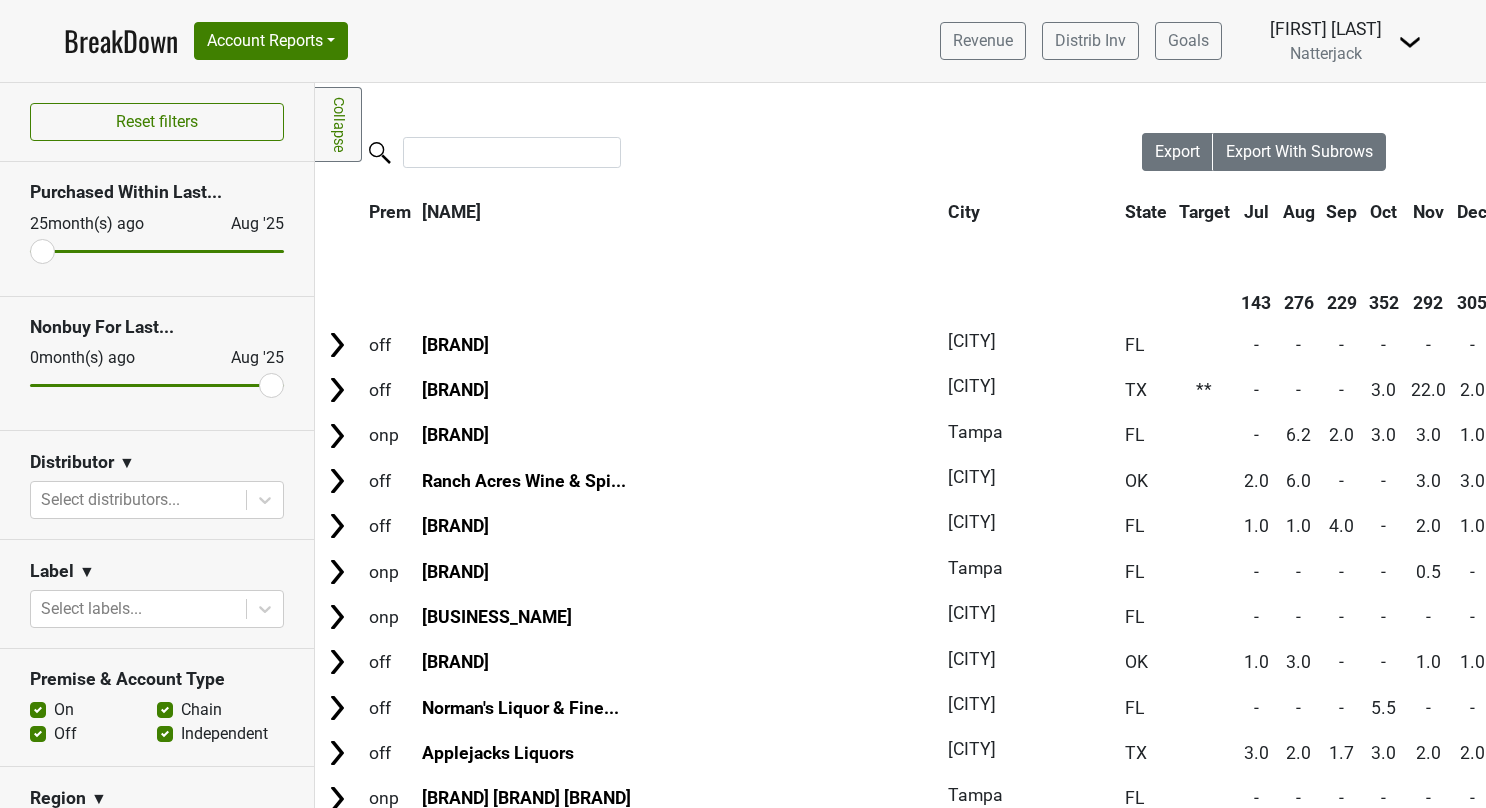 click 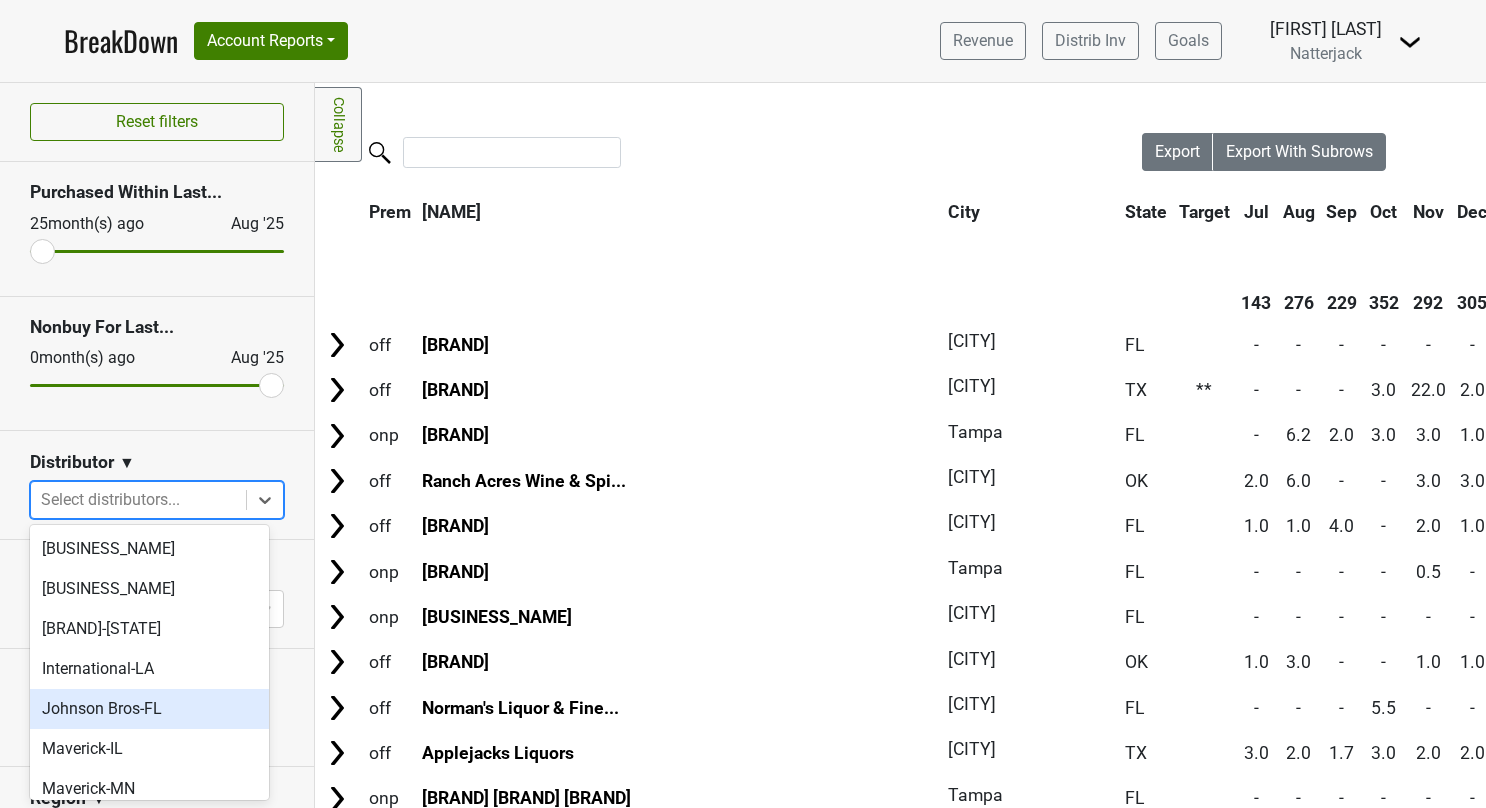 click on "Johnson Bros-FL" at bounding box center [149, 709] 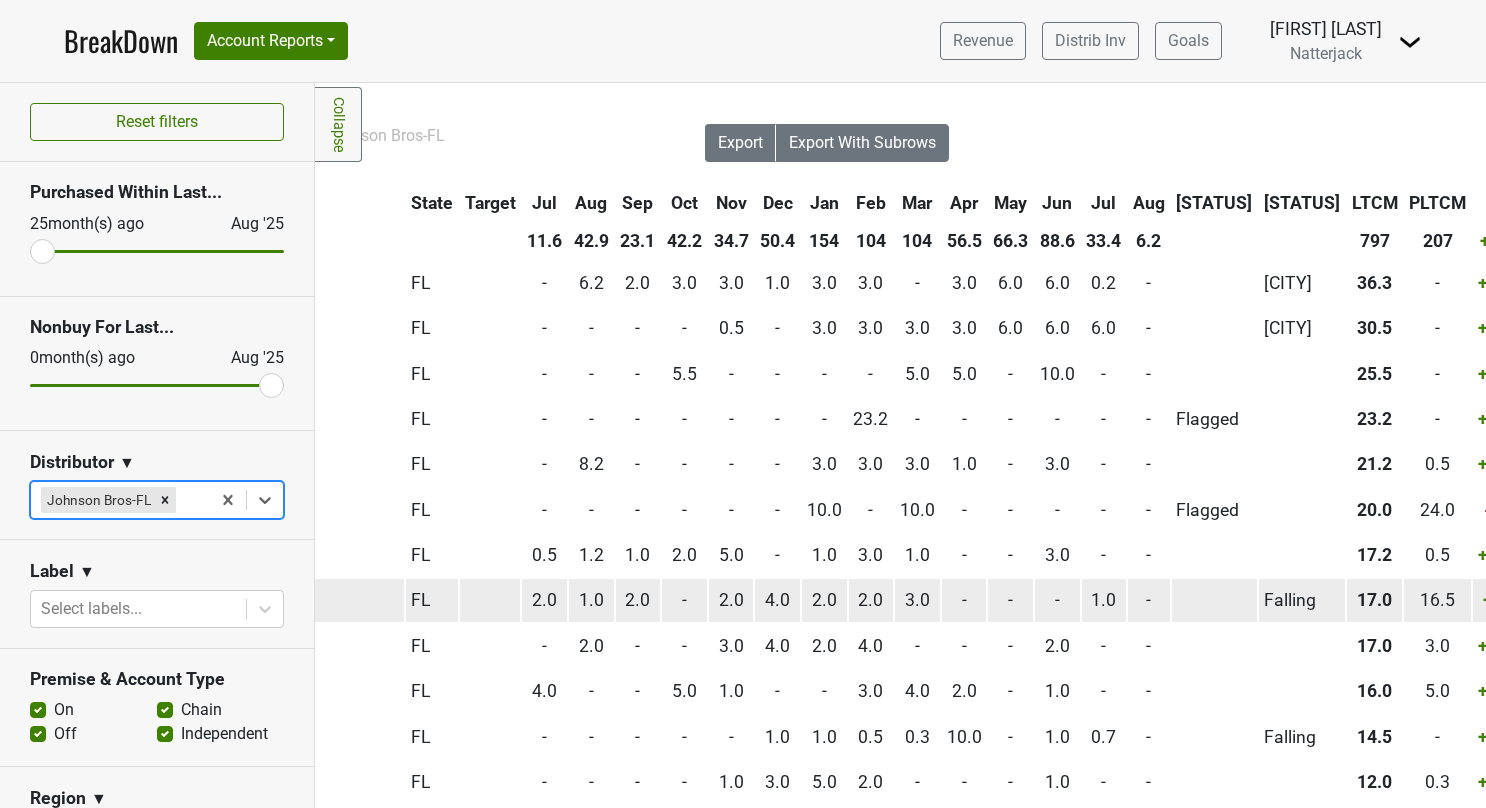 scroll, scrollTop: 9, scrollLeft: 438, axis: both 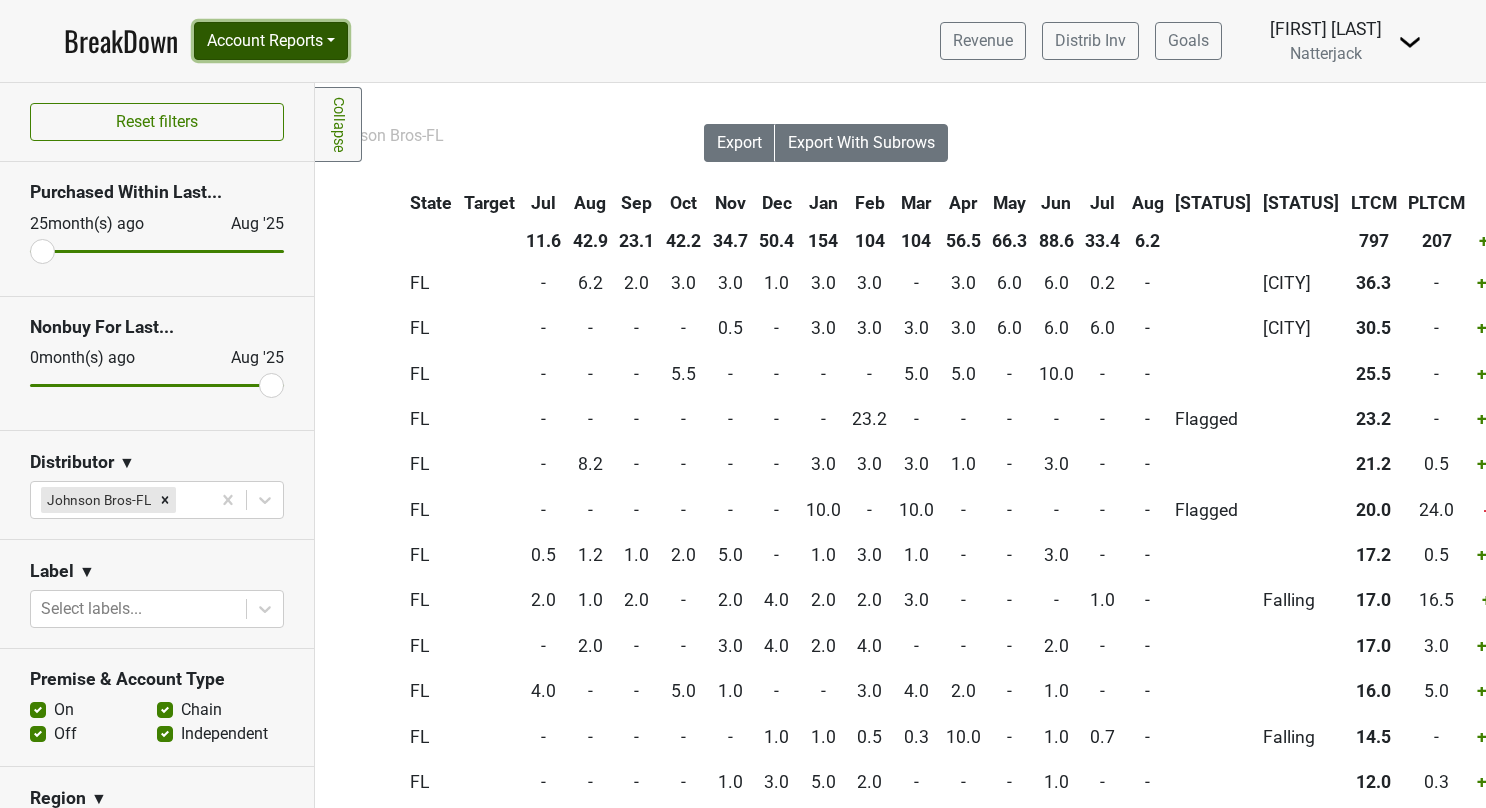 click on "Account Reports" at bounding box center [271, 41] 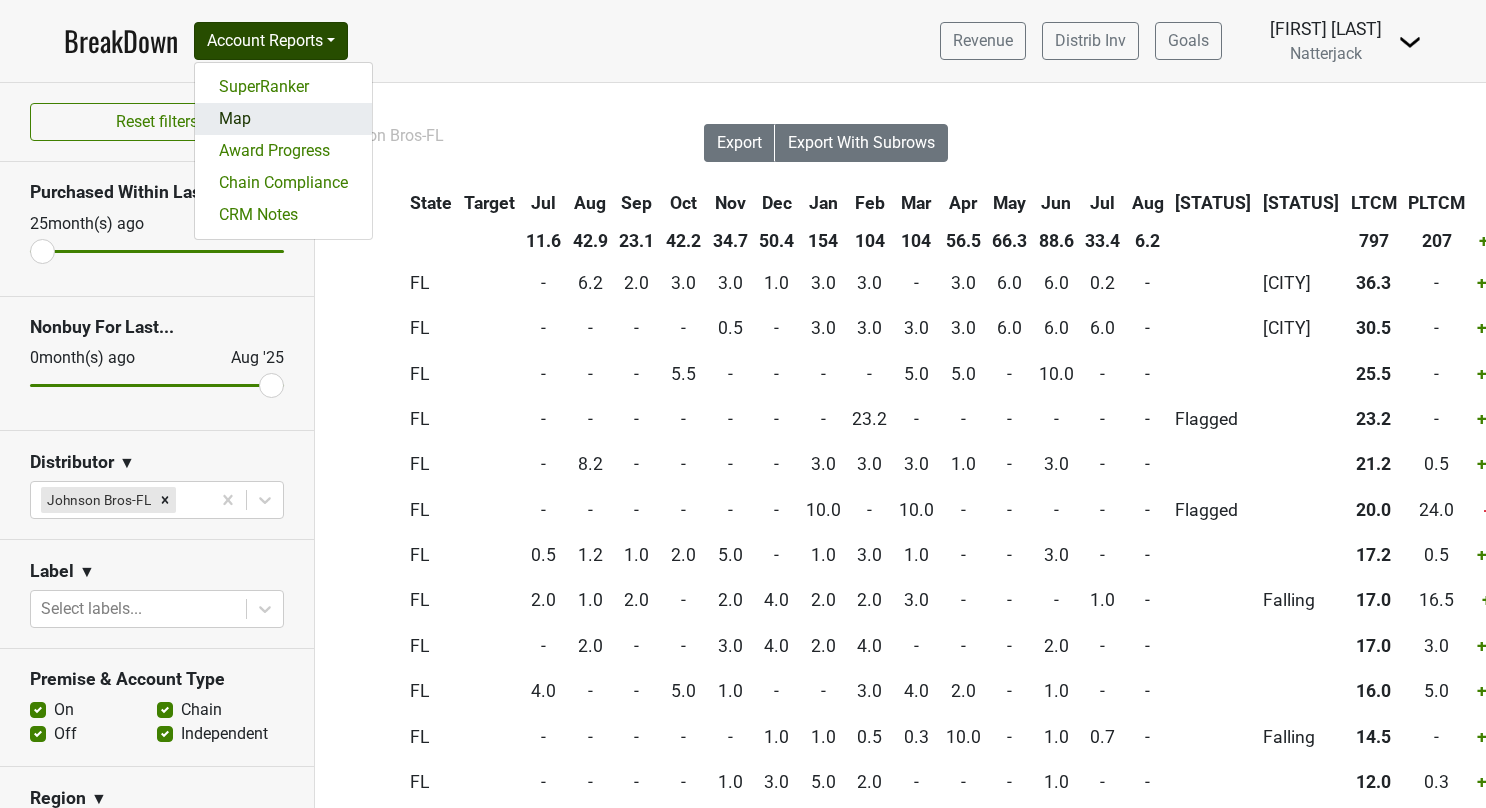 click on "Map" at bounding box center (283, 119) 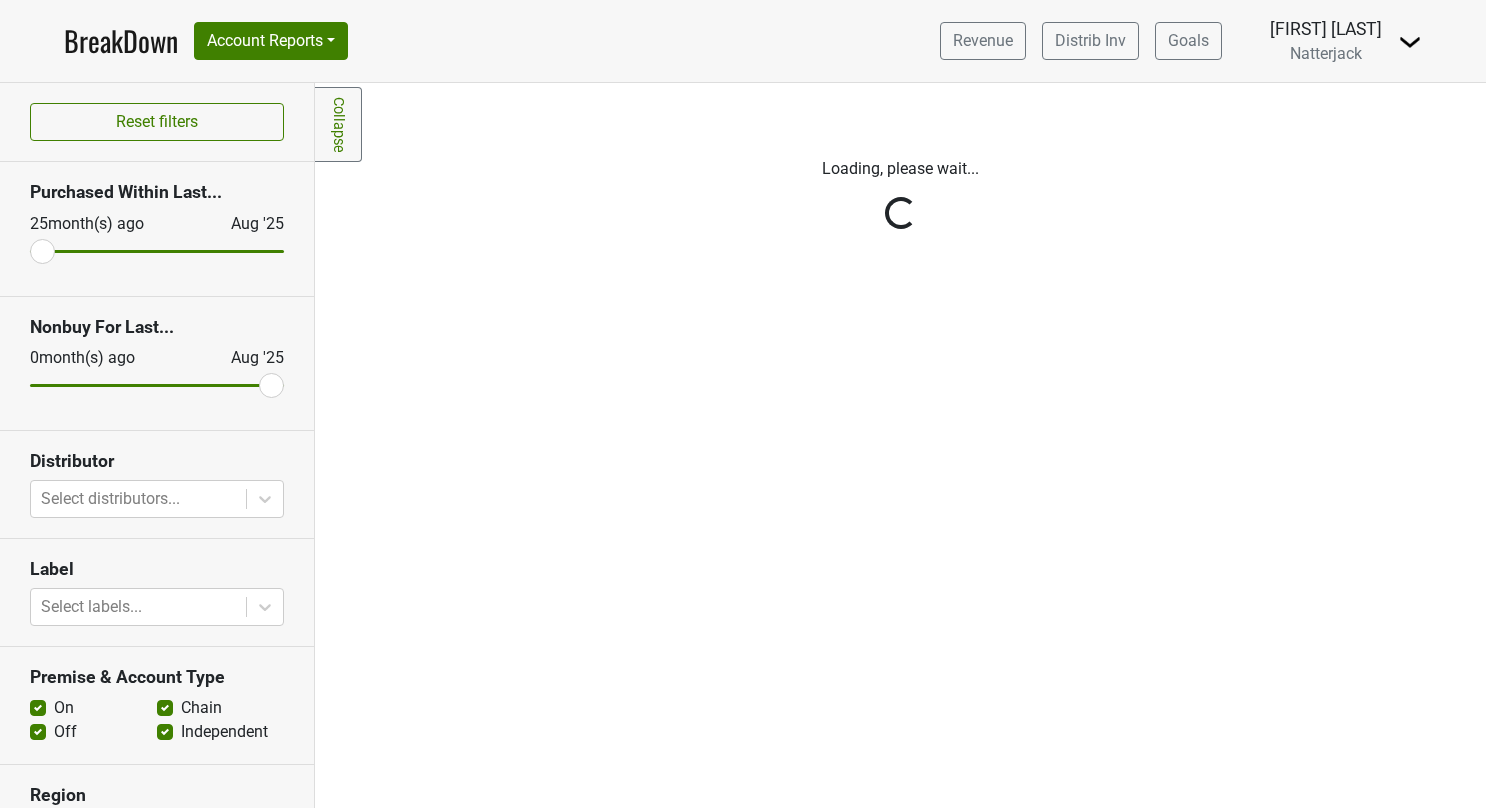 scroll, scrollTop: 0, scrollLeft: 0, axis: both 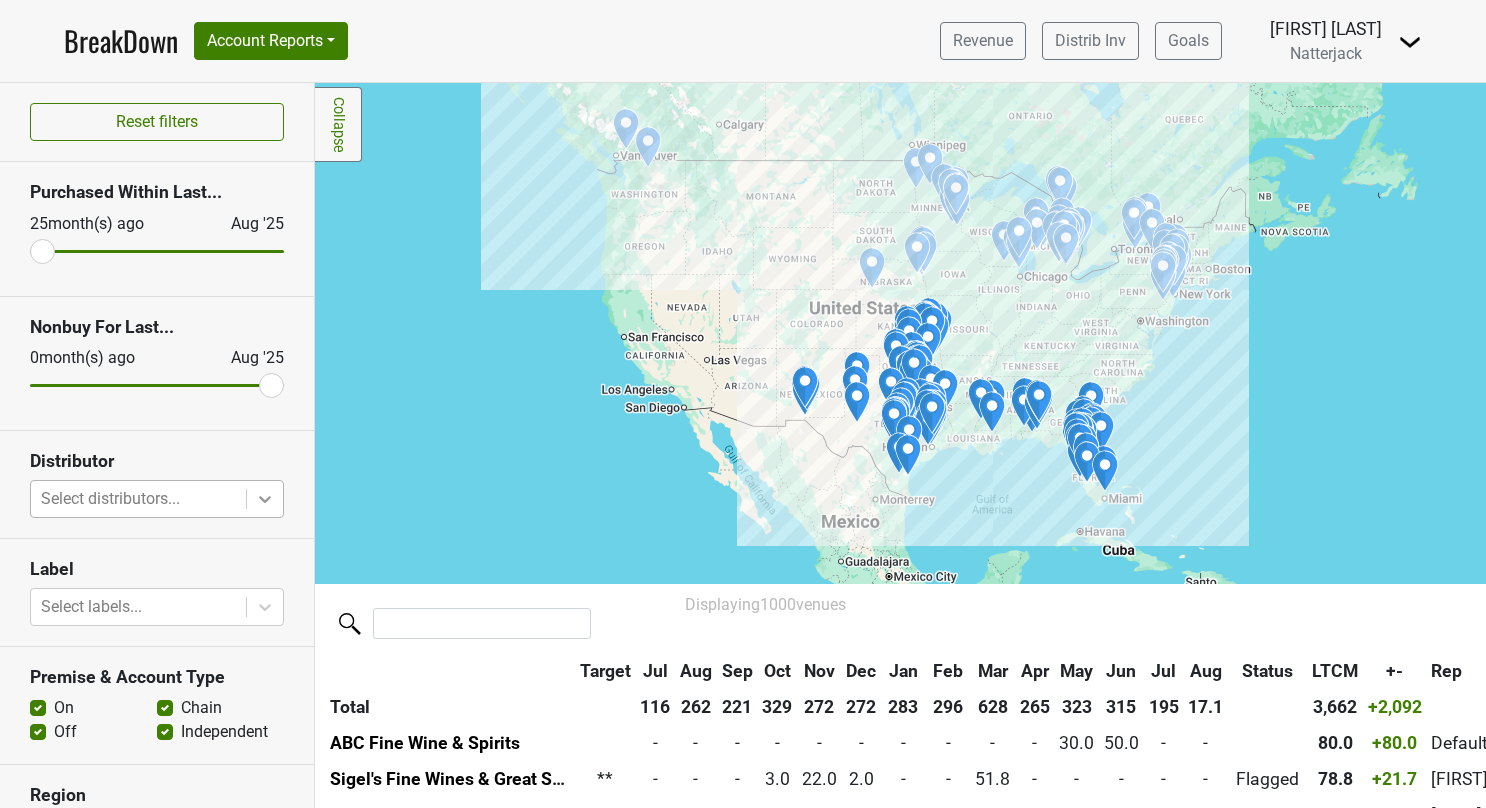 click 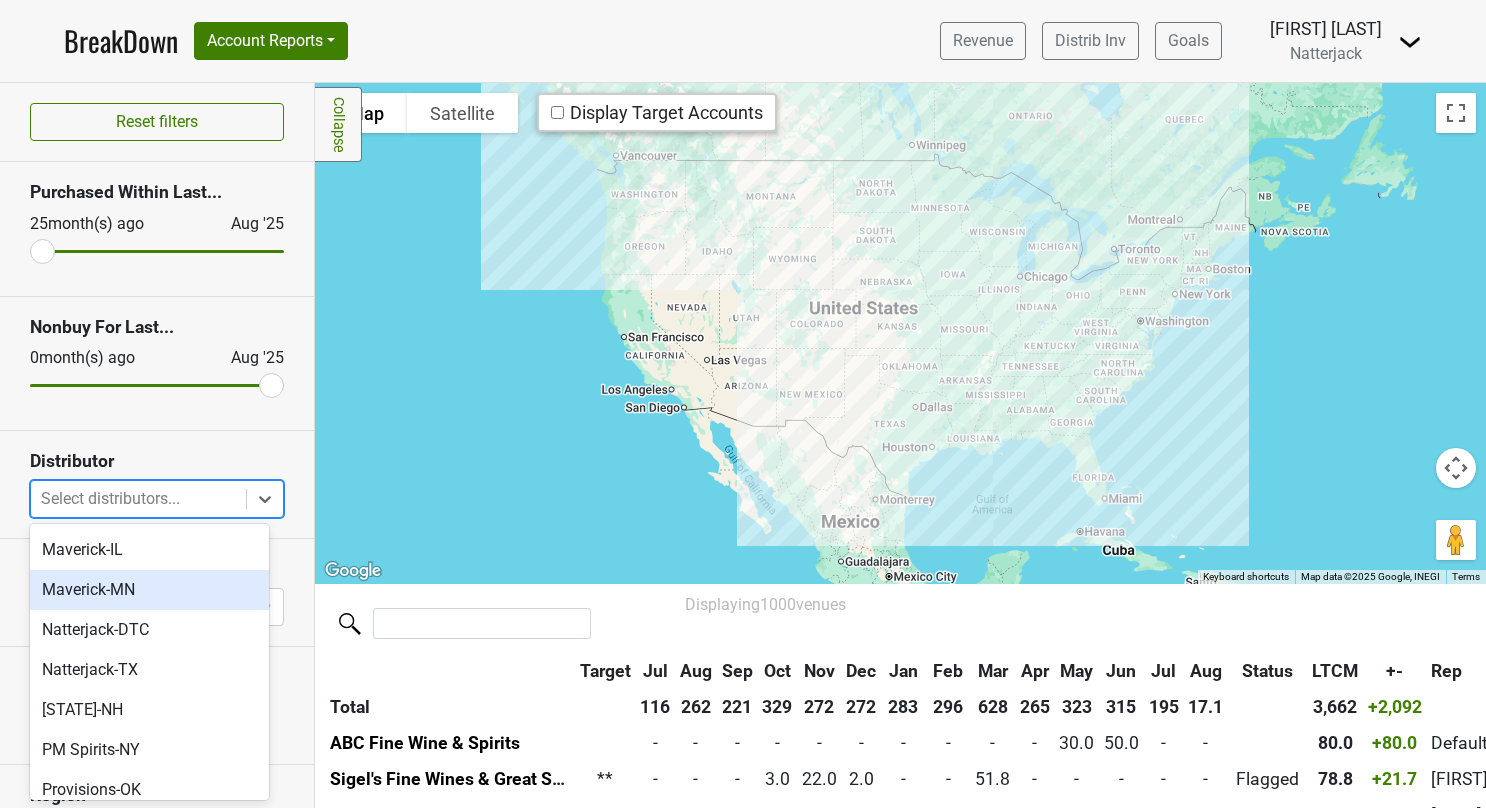 scroll, scrollTop: 295, scrollLeft: 0, axis: vertical 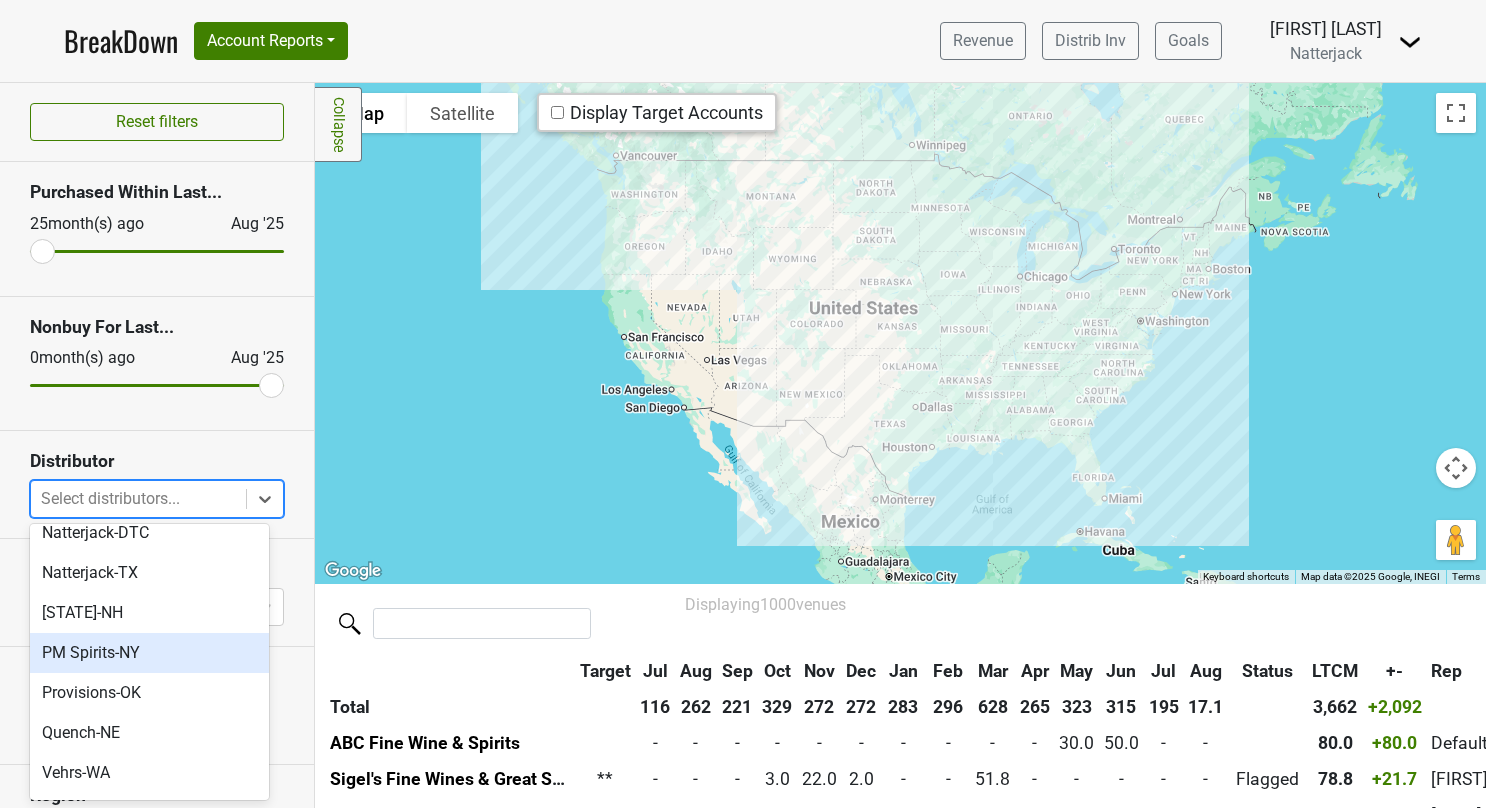 click on "PM Spirits-NY" at bounding box center (149, 653) 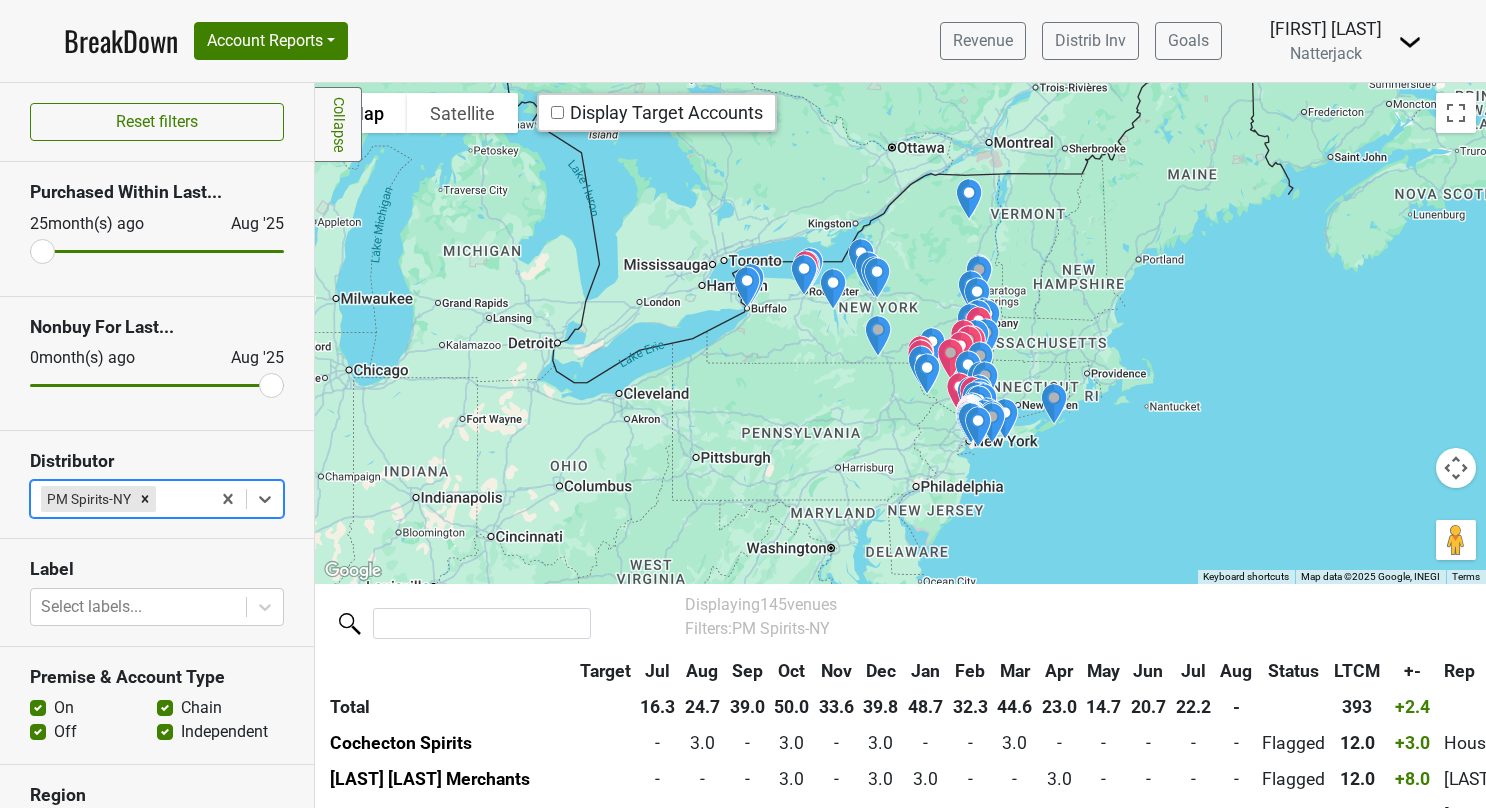 click on "On" at bounding box center [64, 708] 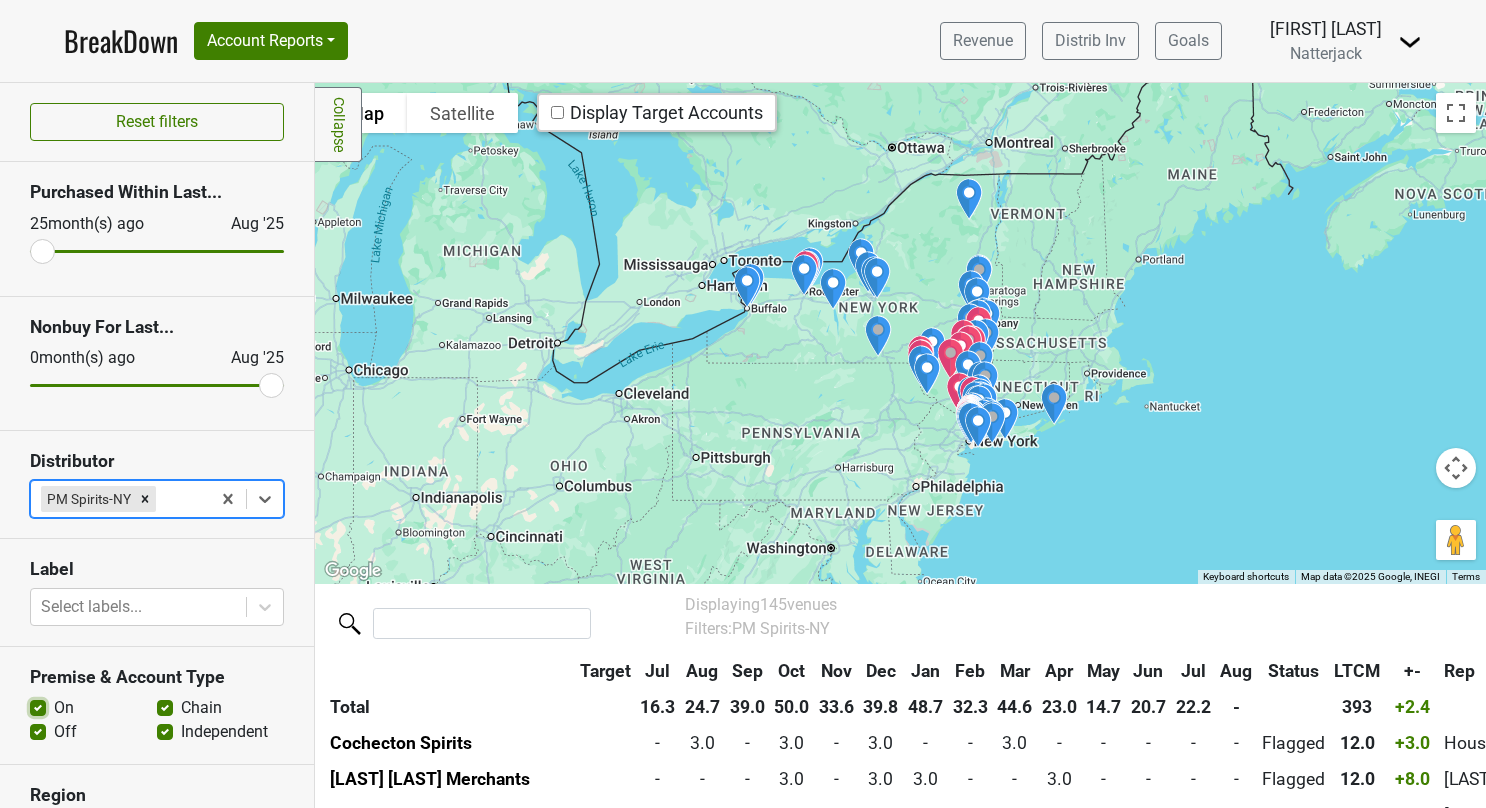 click on "On" at bounding box center [38, 706] 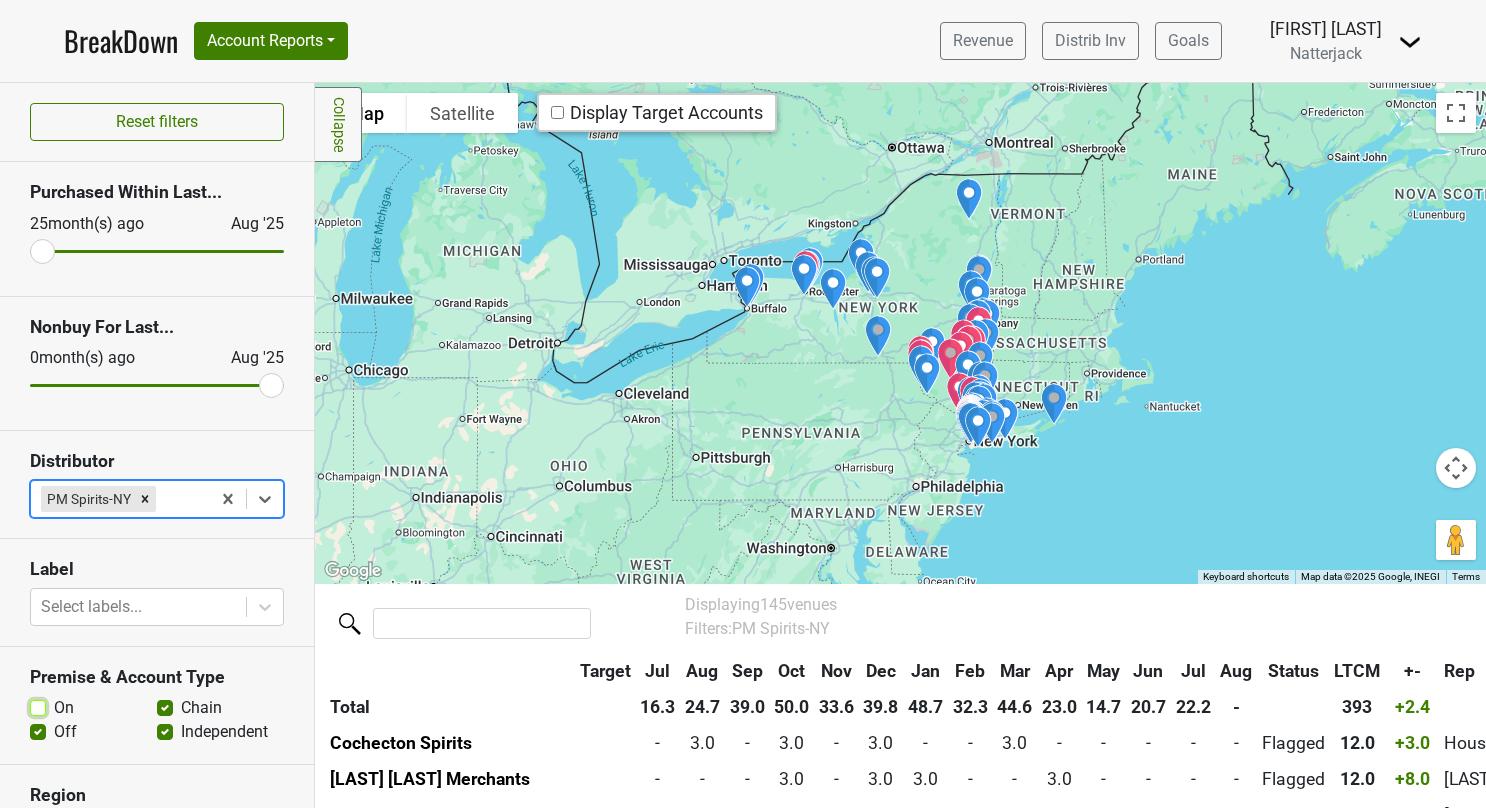 checkbox on "false" 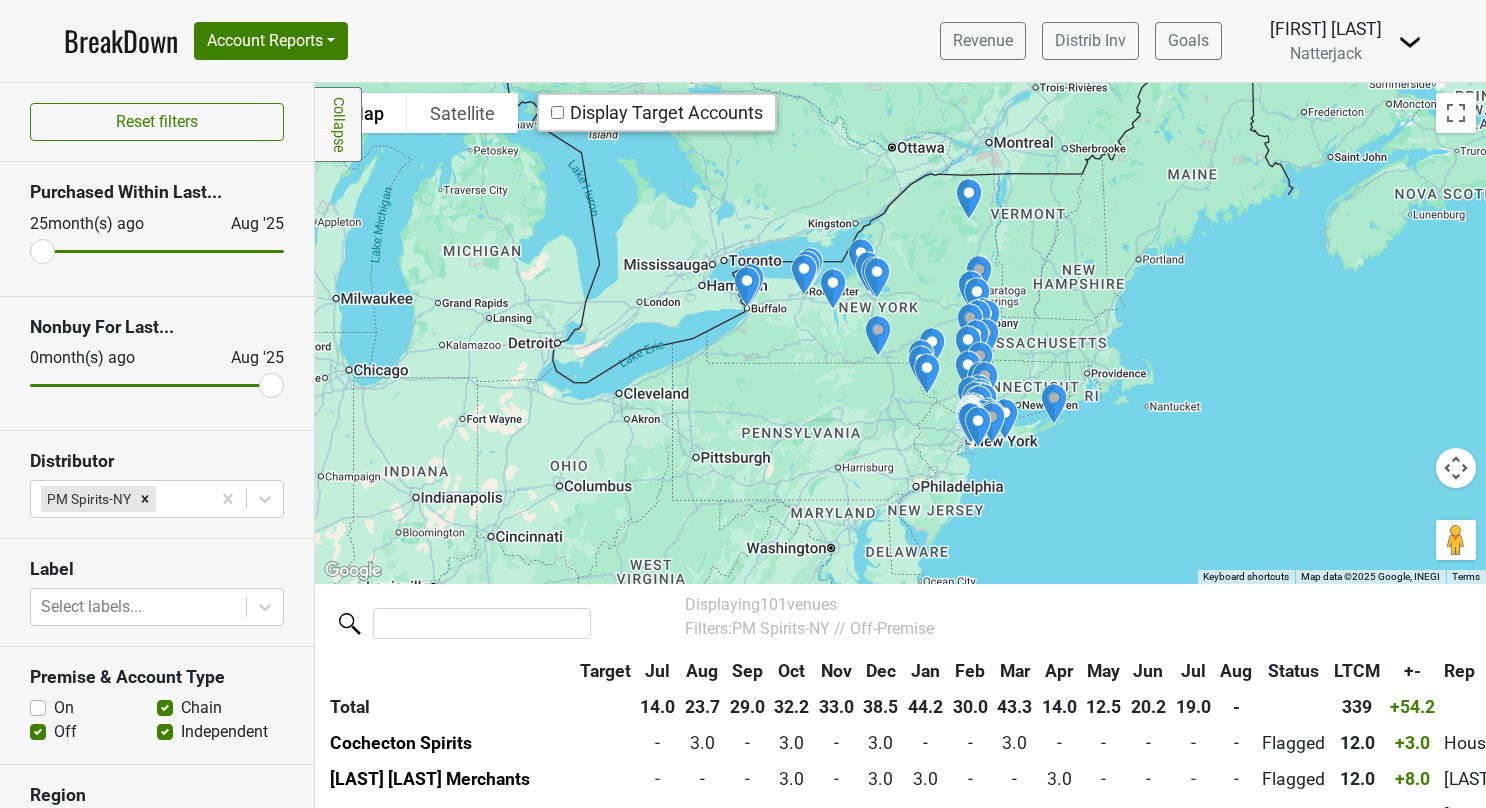 click on "Chain" at bounding box center [201, 708] 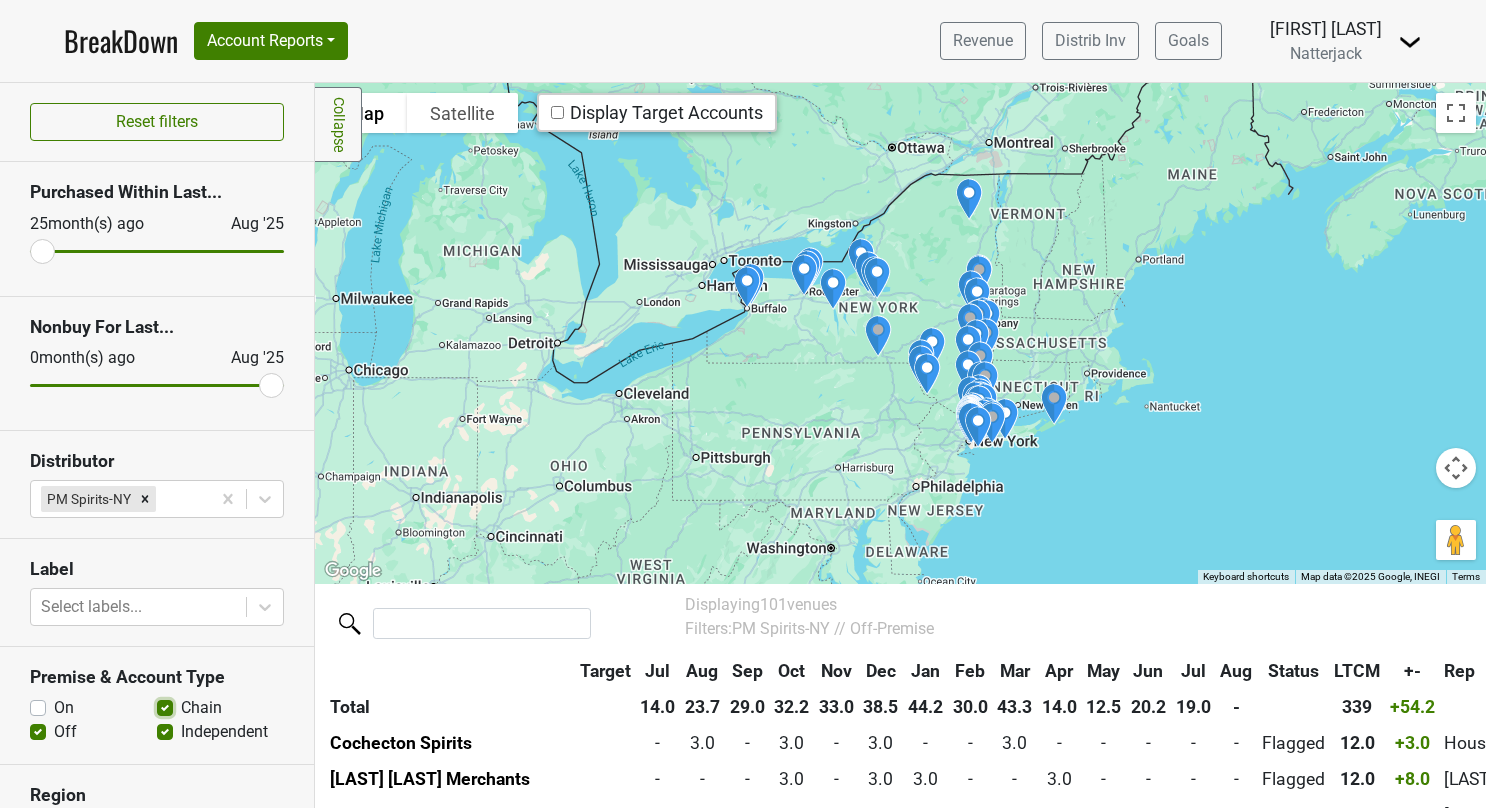 click on "Chain" at bounding box center (165, 706) 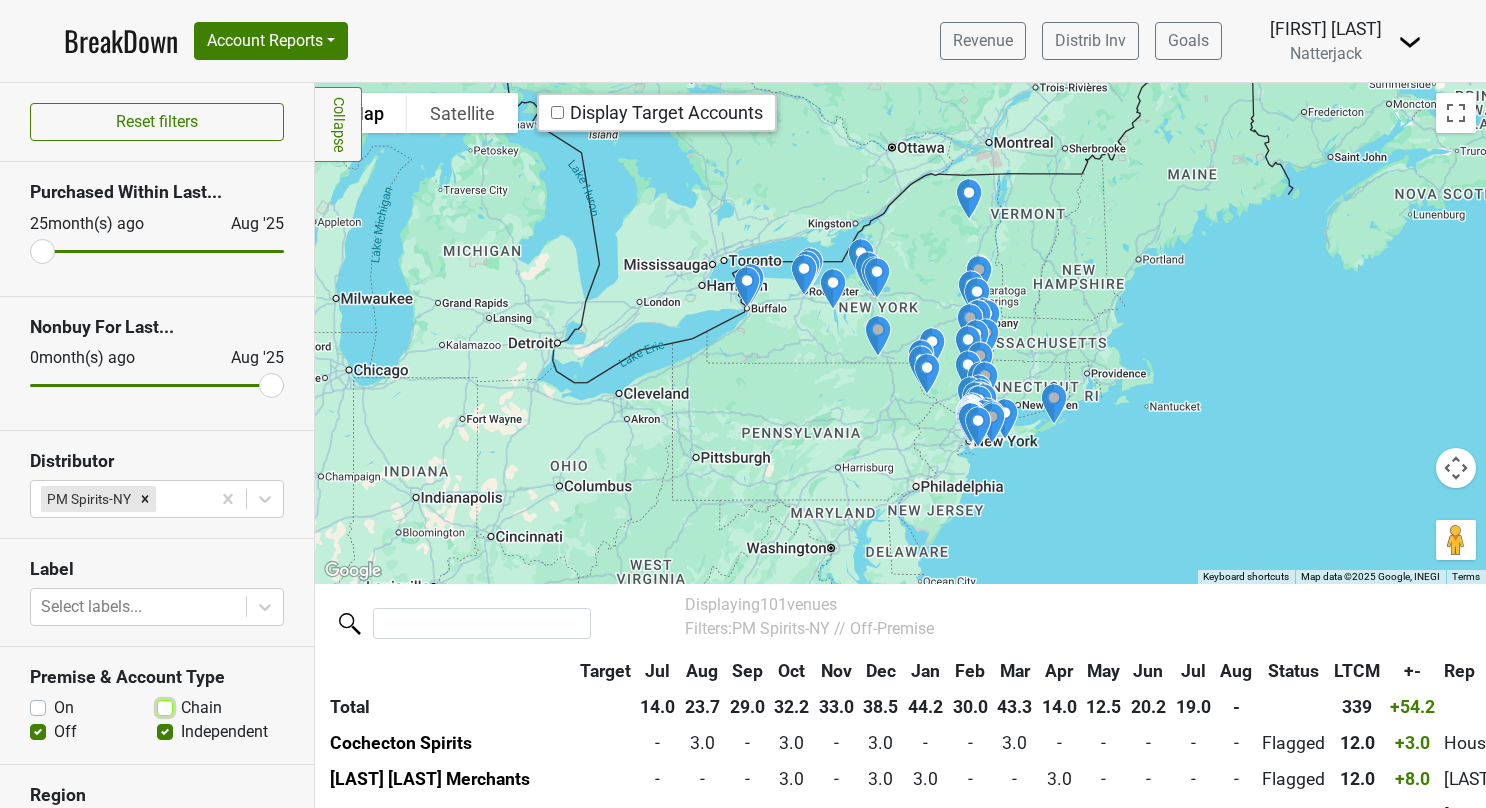 checkbox on "false" 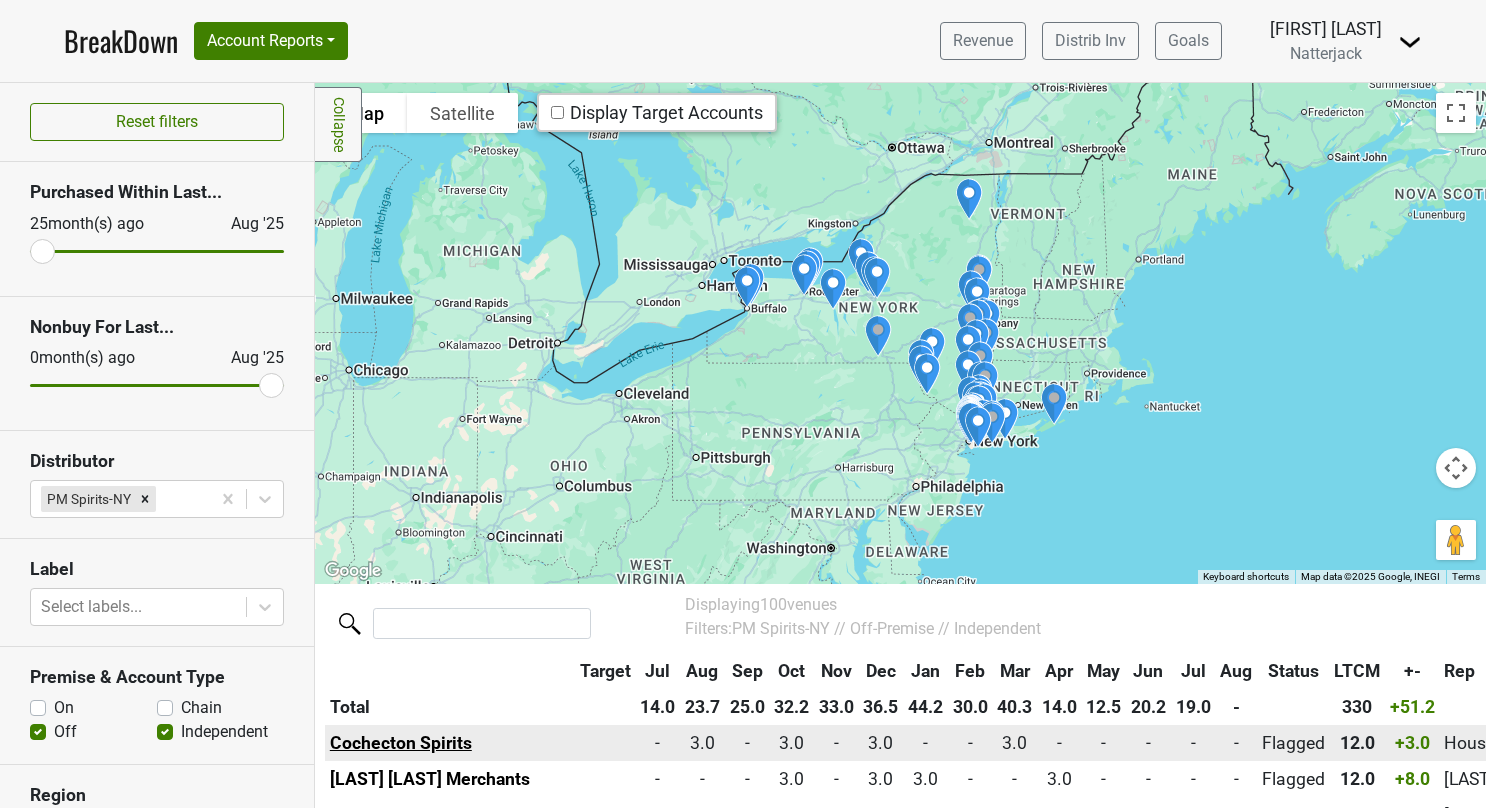 click on "Cochecton Spirits" at bounding box center (401, 743) 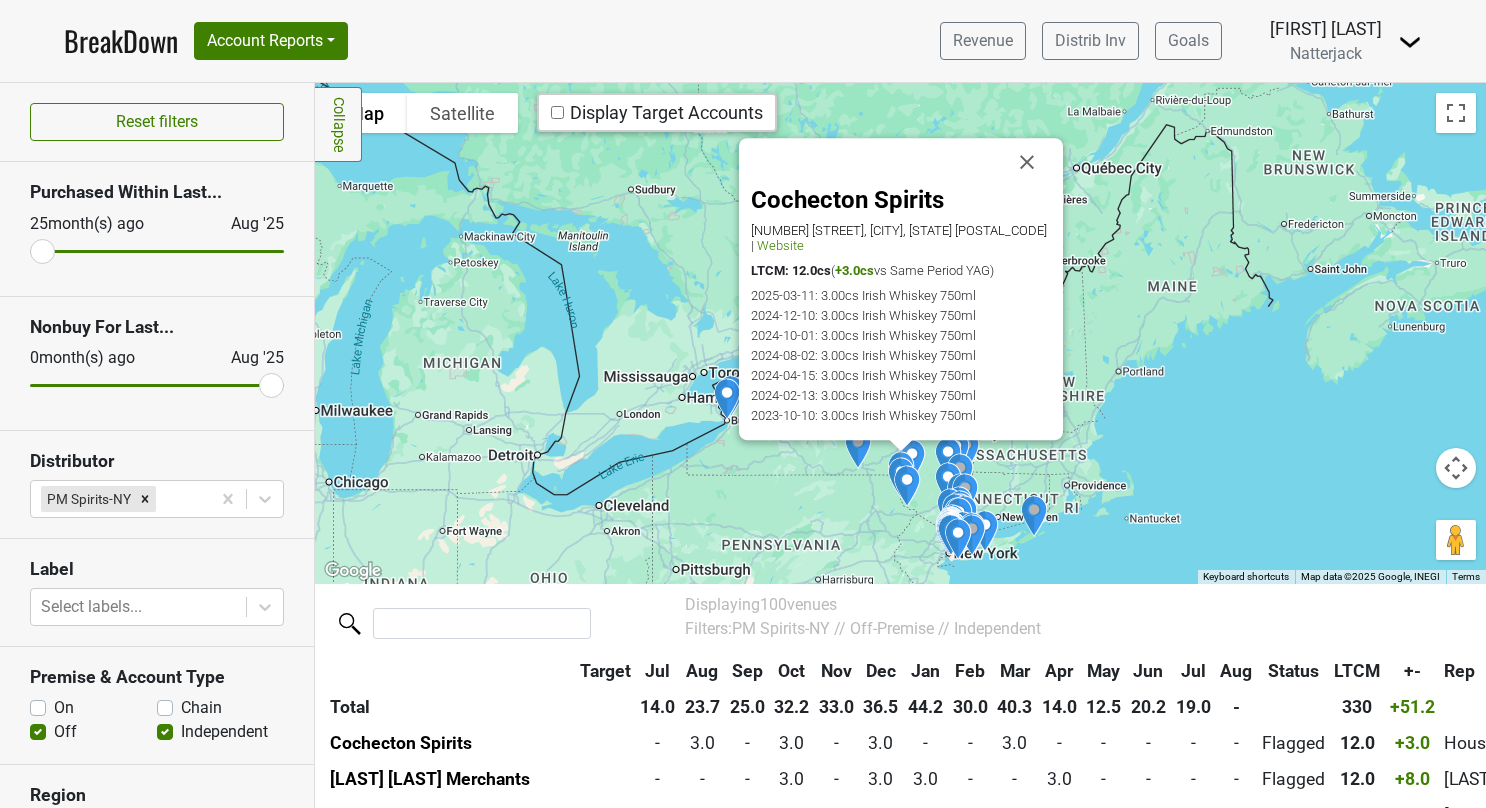 click on "[FIRST] [LAST]" at bounding box center (743, 41) 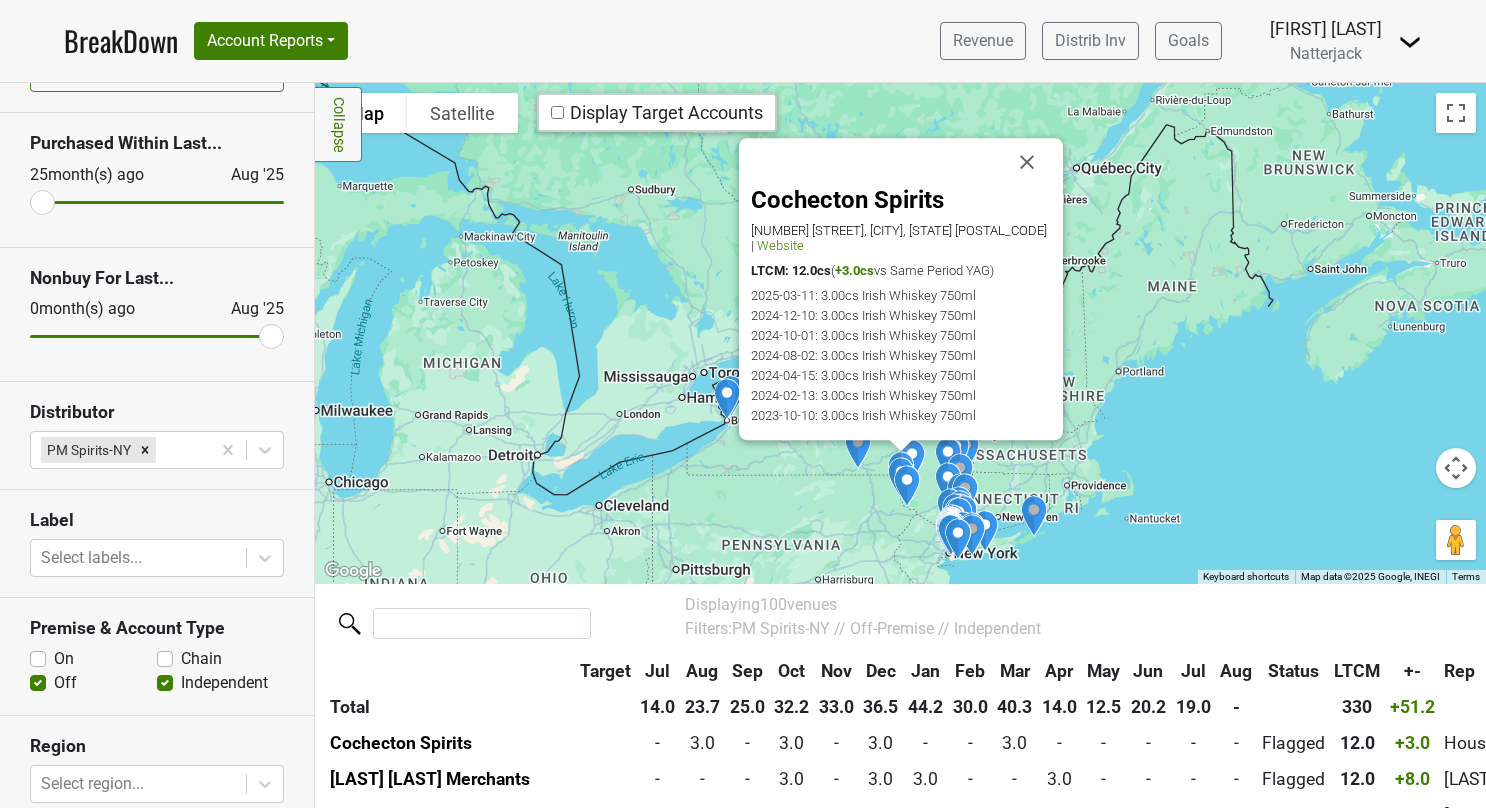 scroll, scrollTop: 0, scrollLeft: 0, axis: both 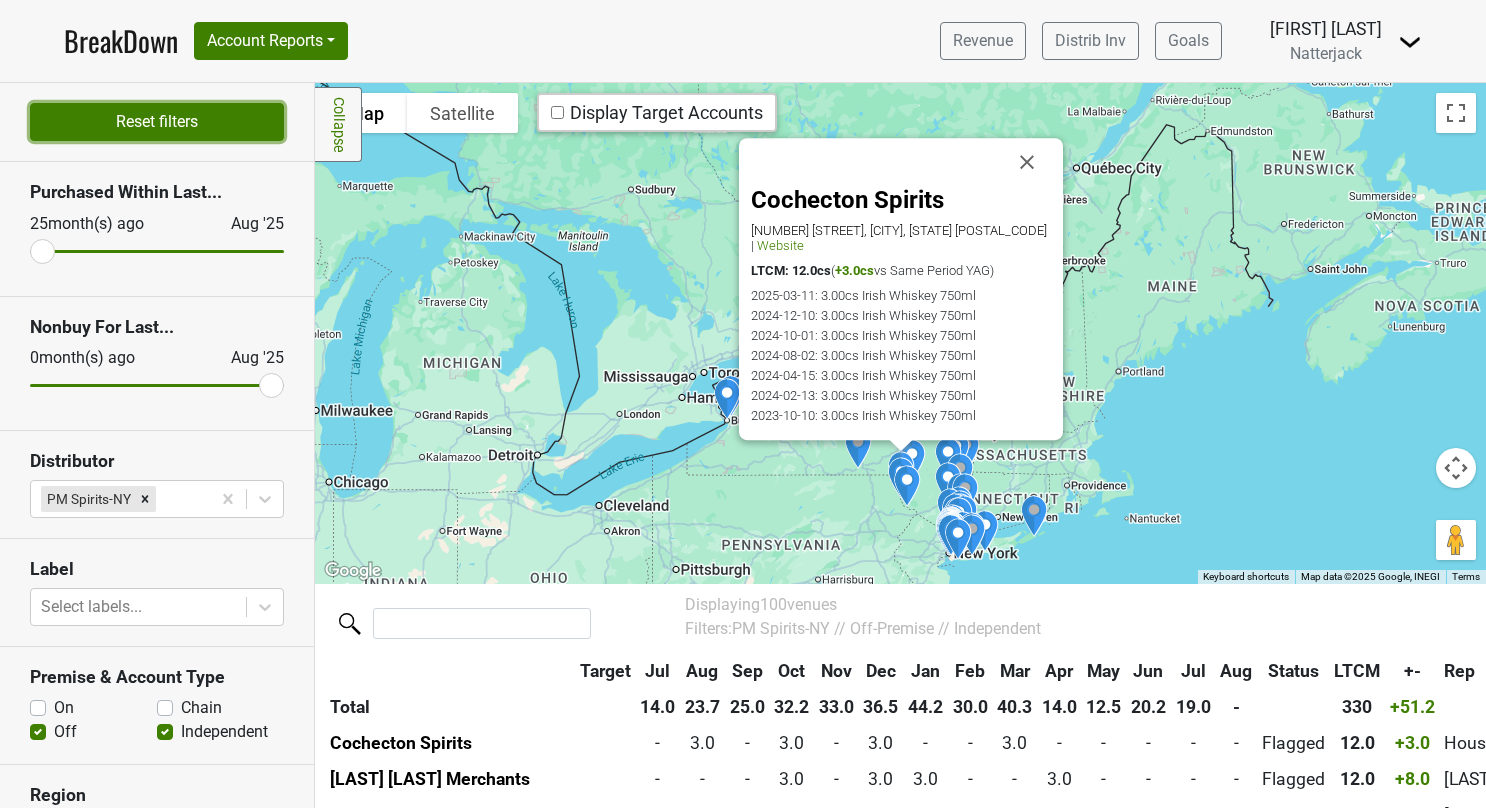 click on "Reset filters" at bounding box center [157, 122] 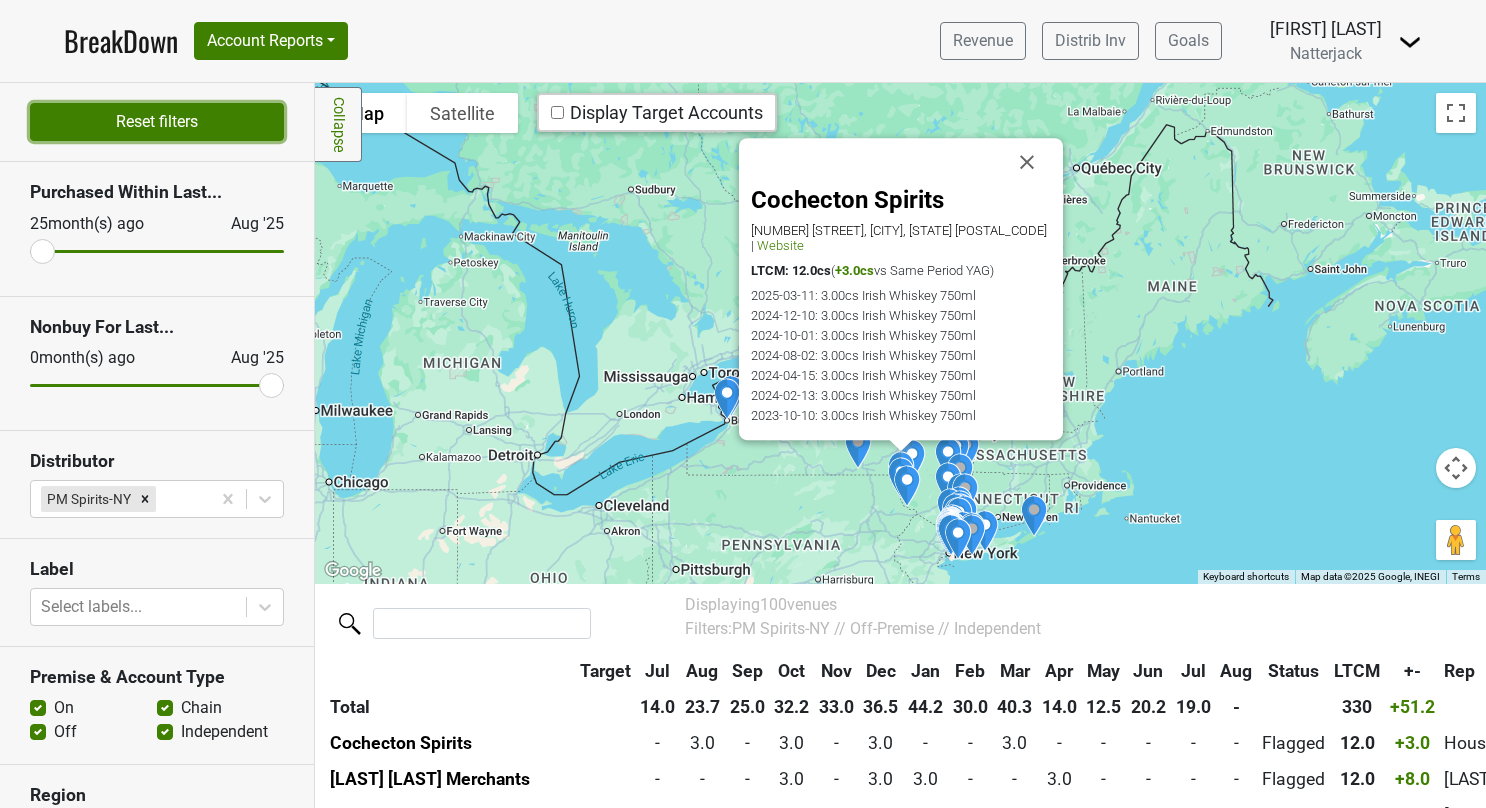 checkbox on "true" 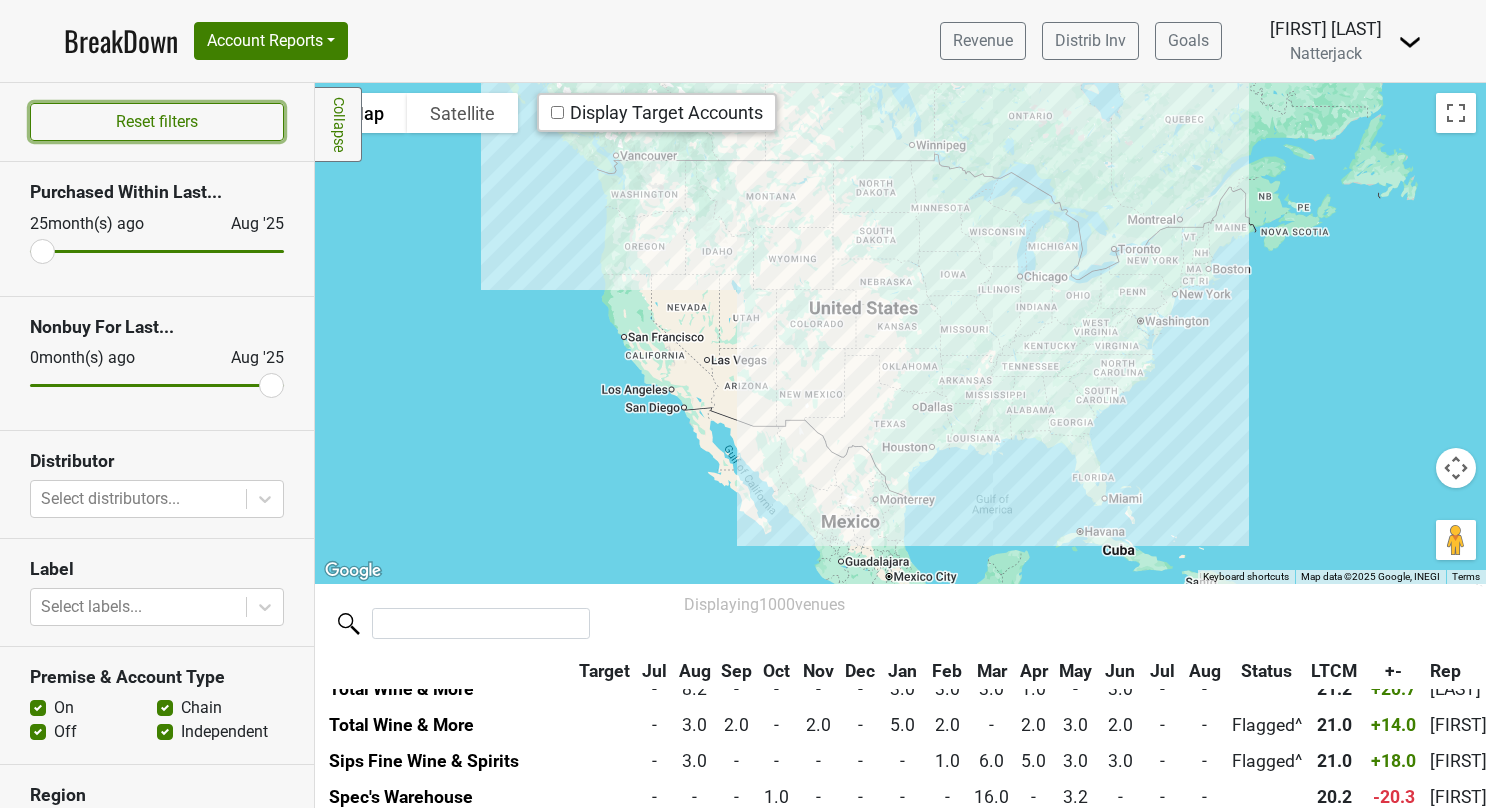 scroll, scrollTop: 671, scrollLeft: 1, axis: both 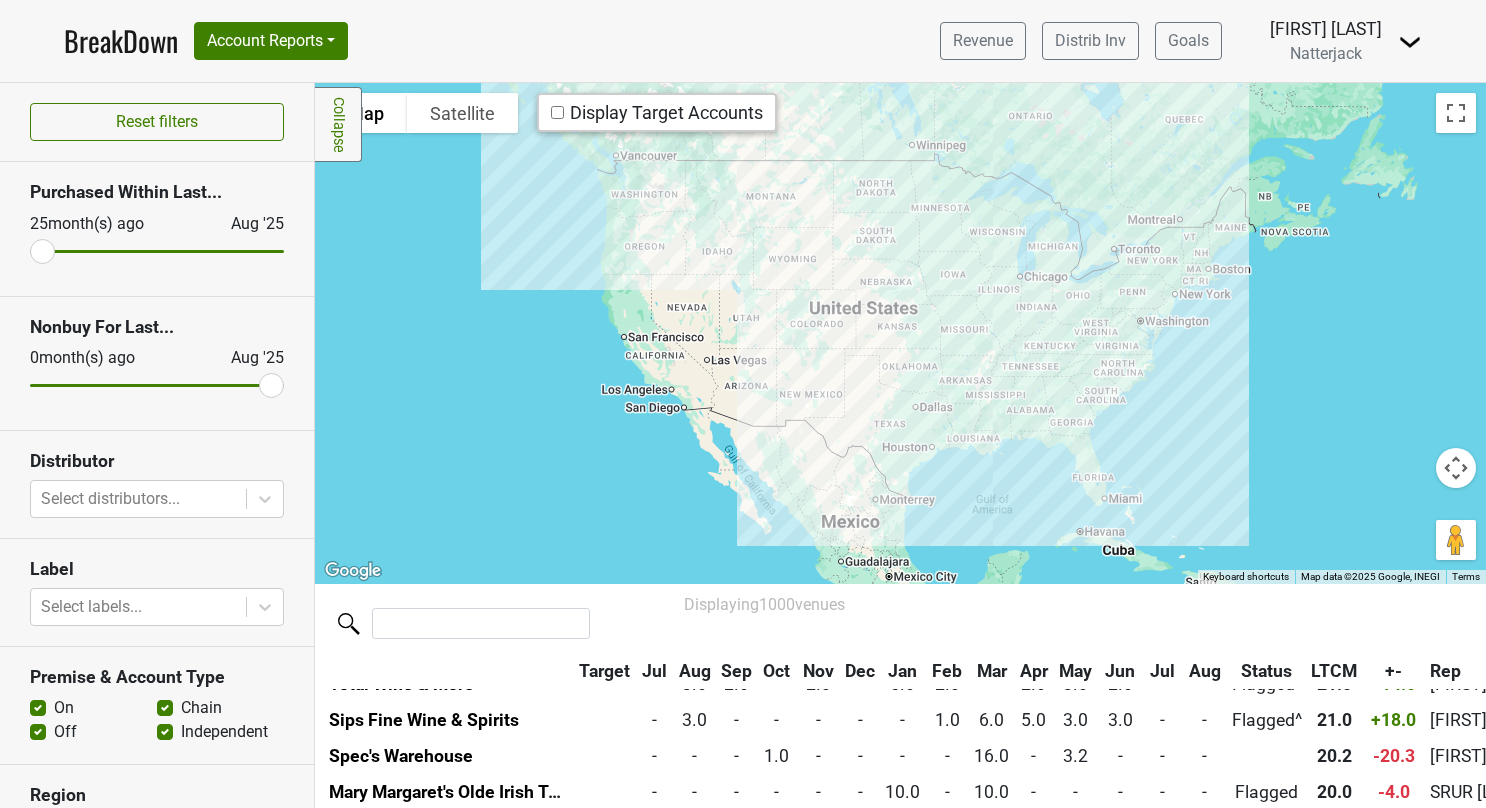 click on "Off" at bounding box center (65, 732) 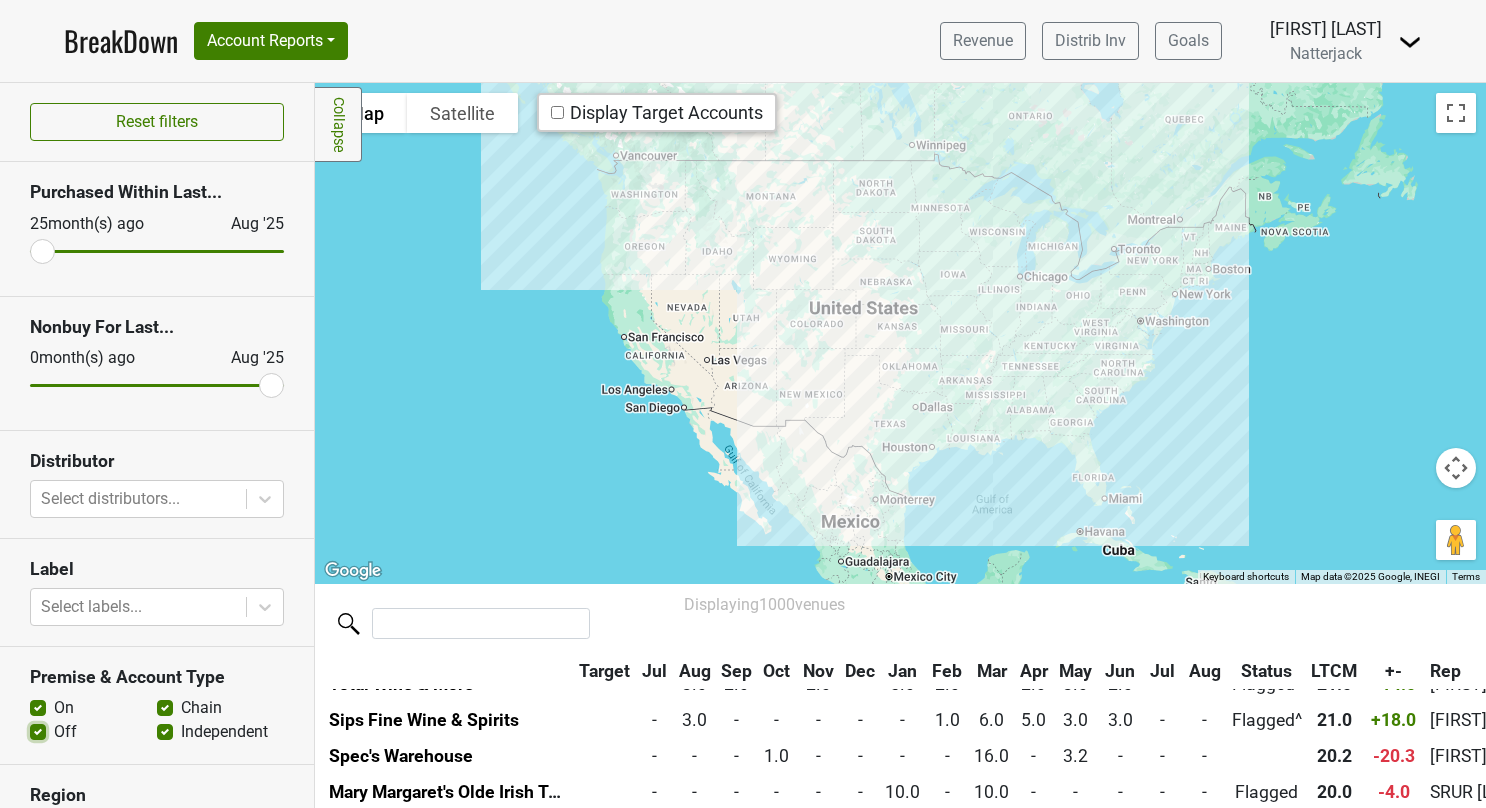 click on "Off" at bounding box center (38, 730) 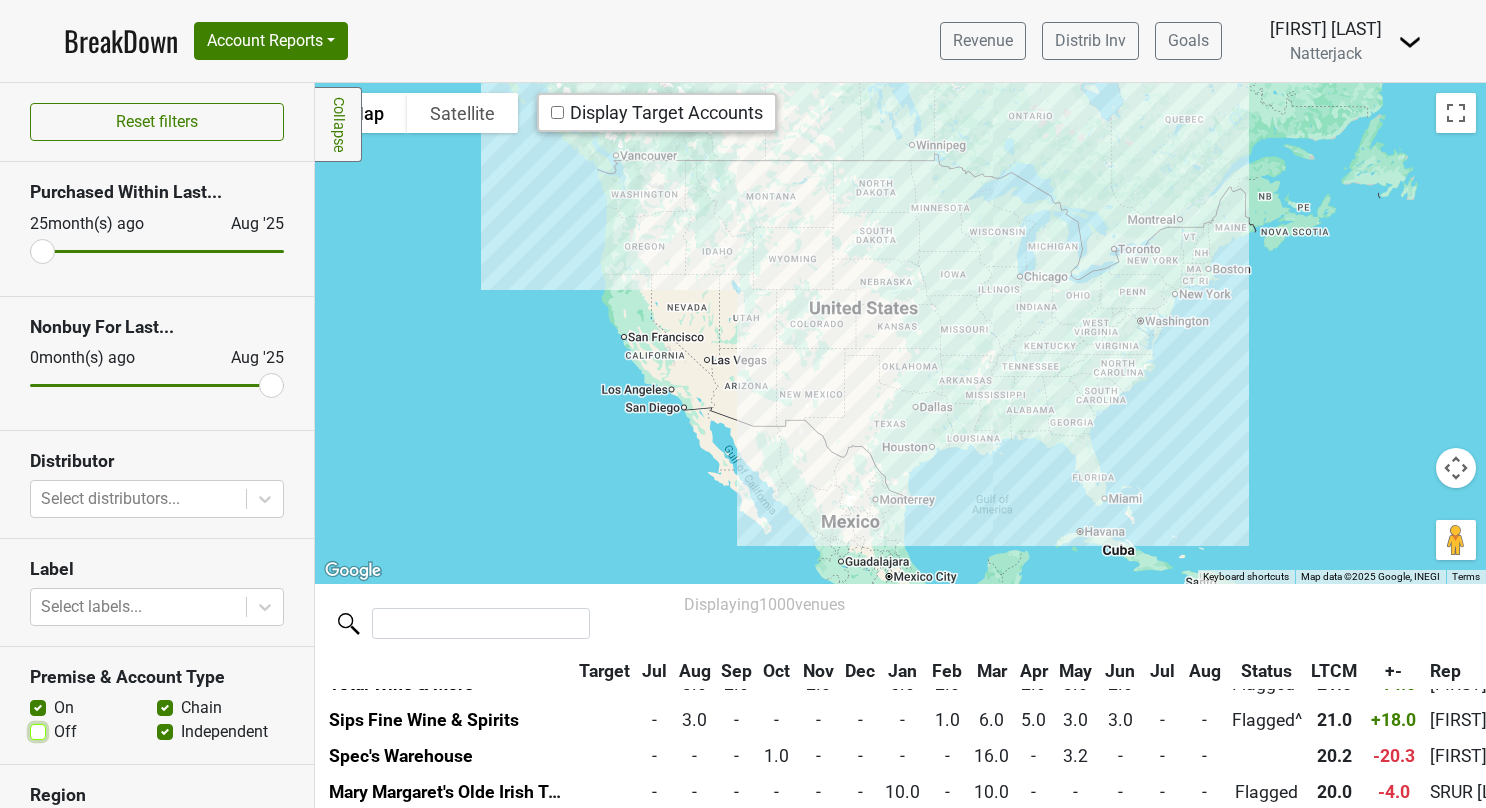 checkbox on "false" 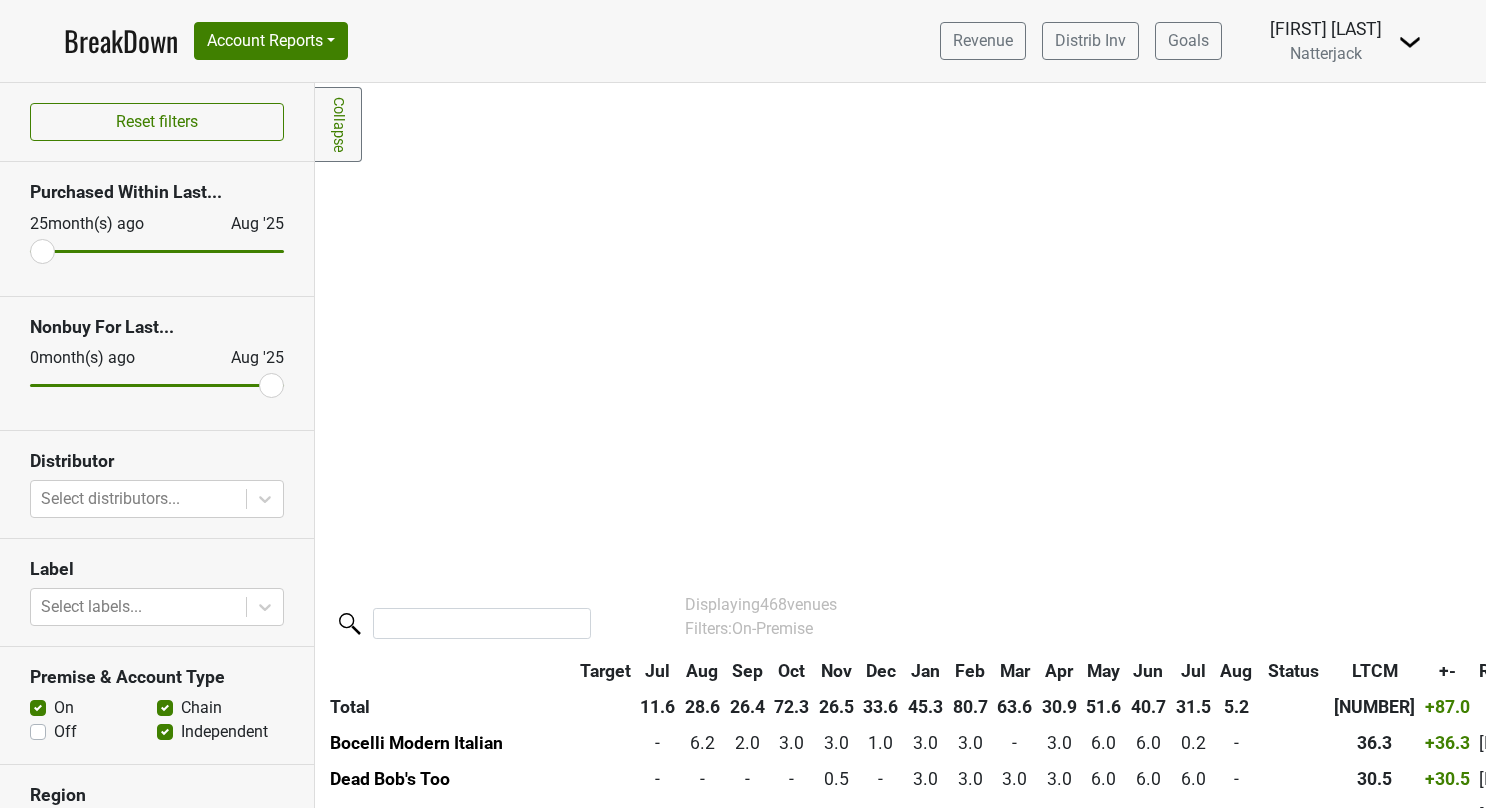 drag, startPoint x: 158, startPoint y: 731, endPoint x: 160, endPoint y: 704, distance: 27.073973 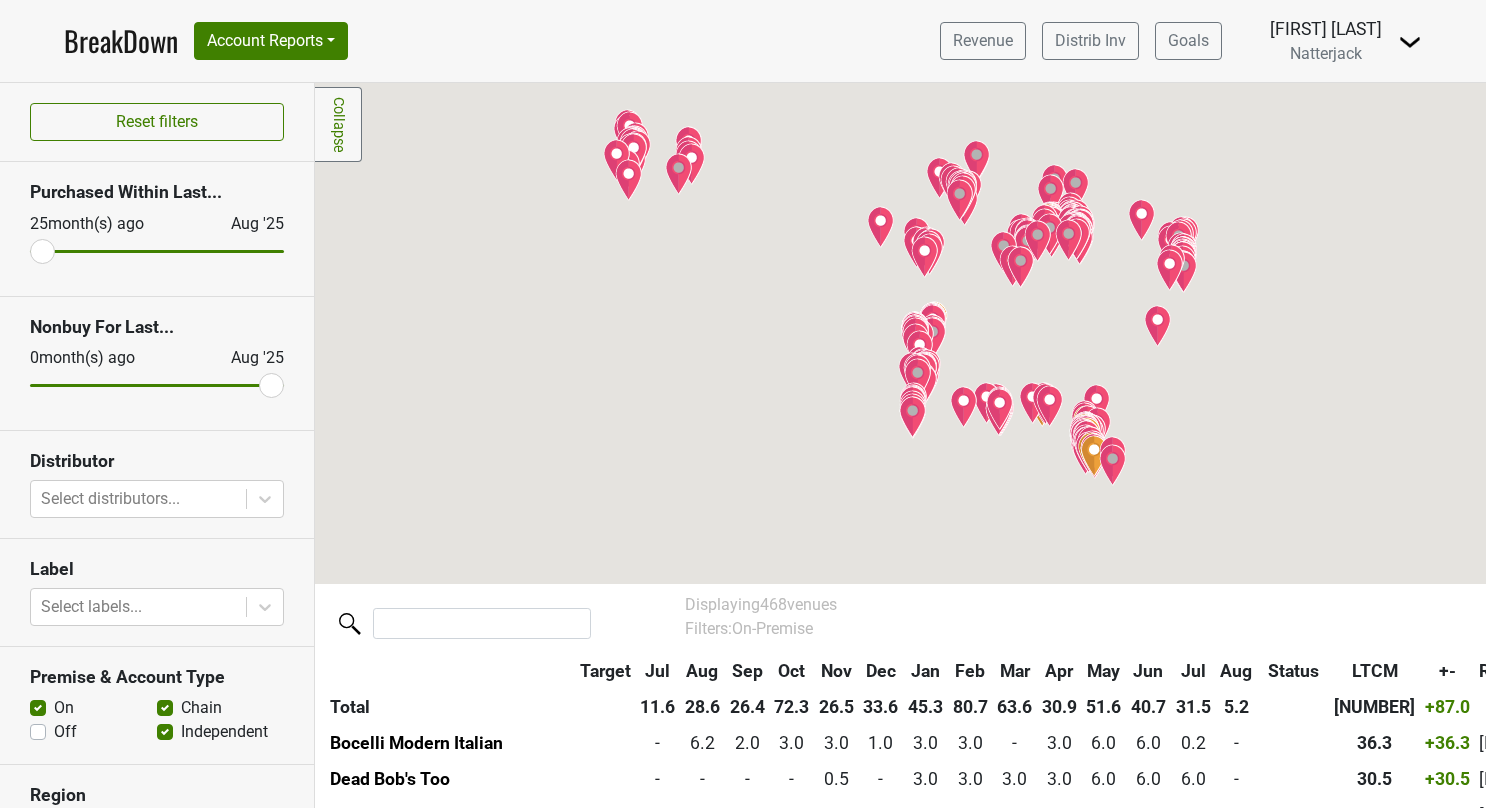 click on "Chain" at bounding box center (201, 708) 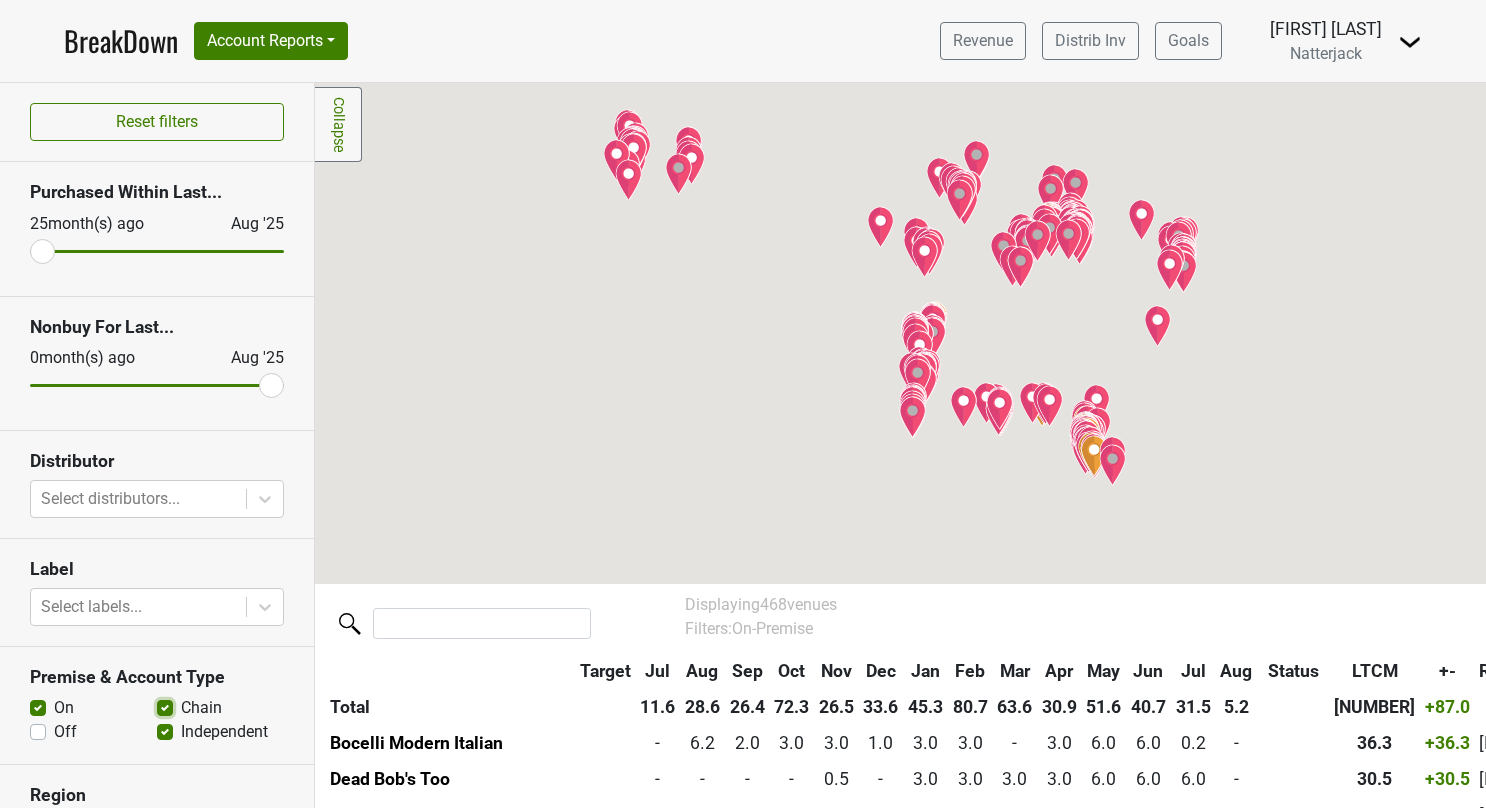 click on "Chain" at bounding box center [165, 706] 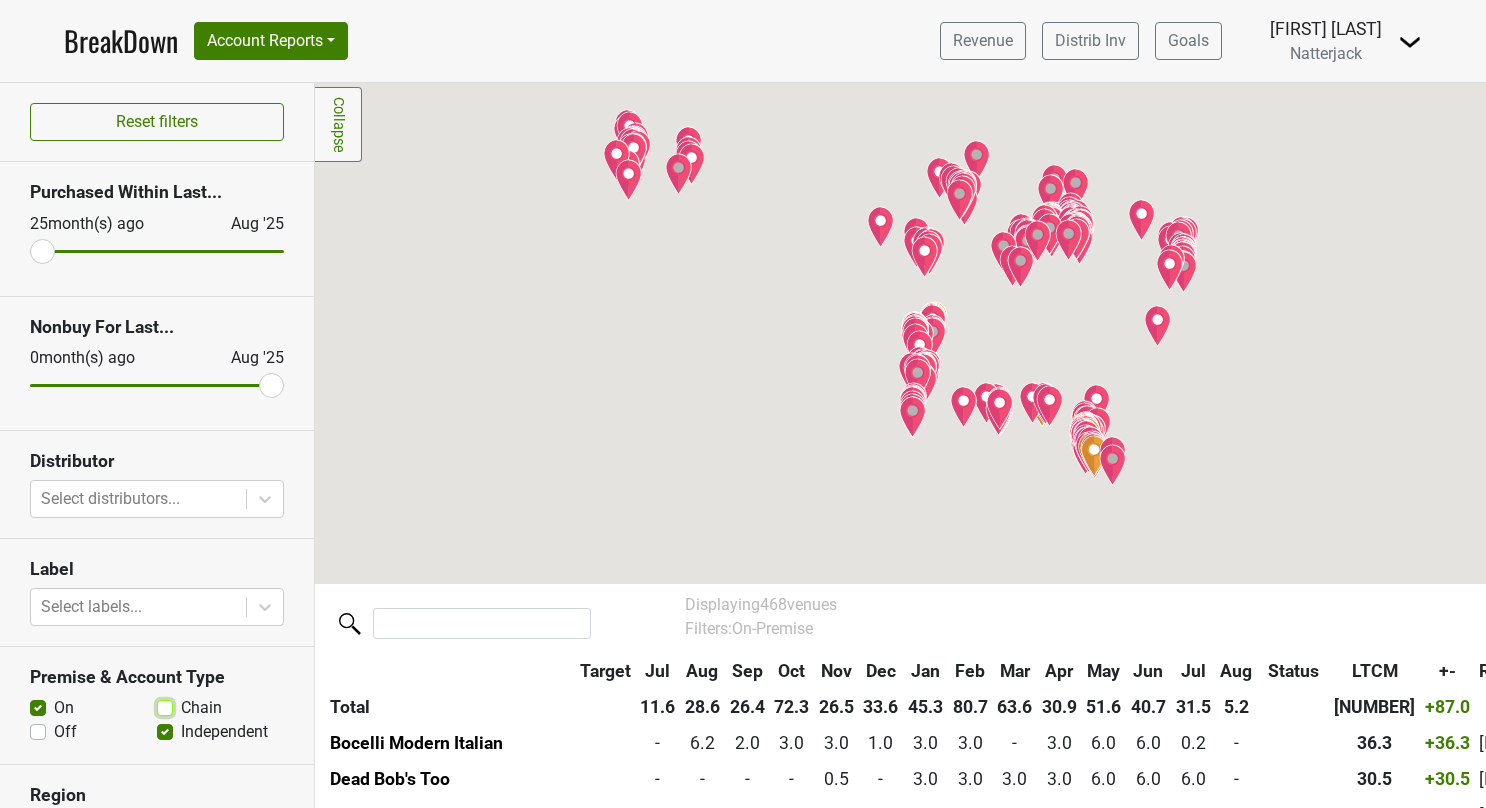checkbox on "false" 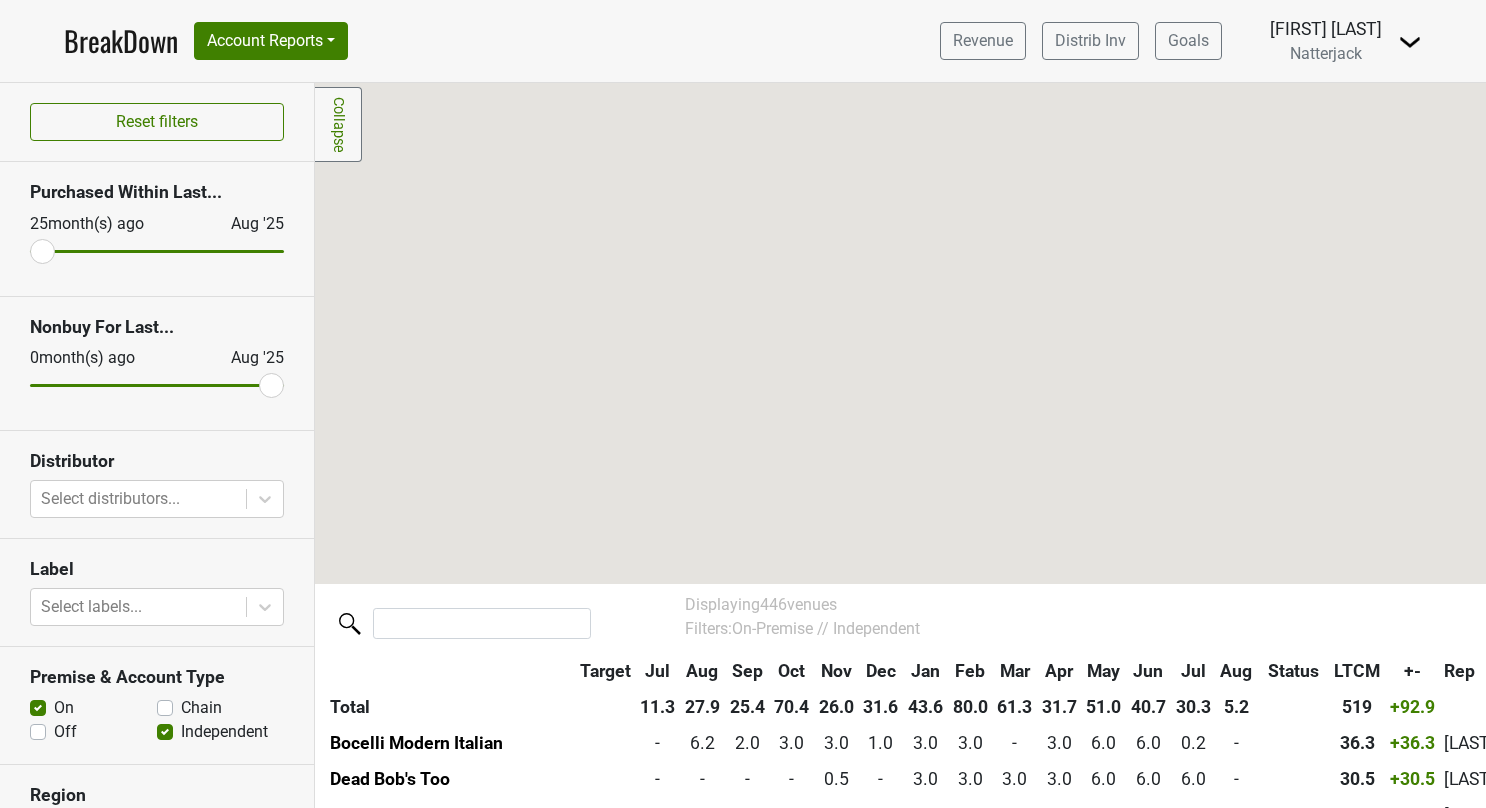 click on "Independent" at bounding box center [224, 732] 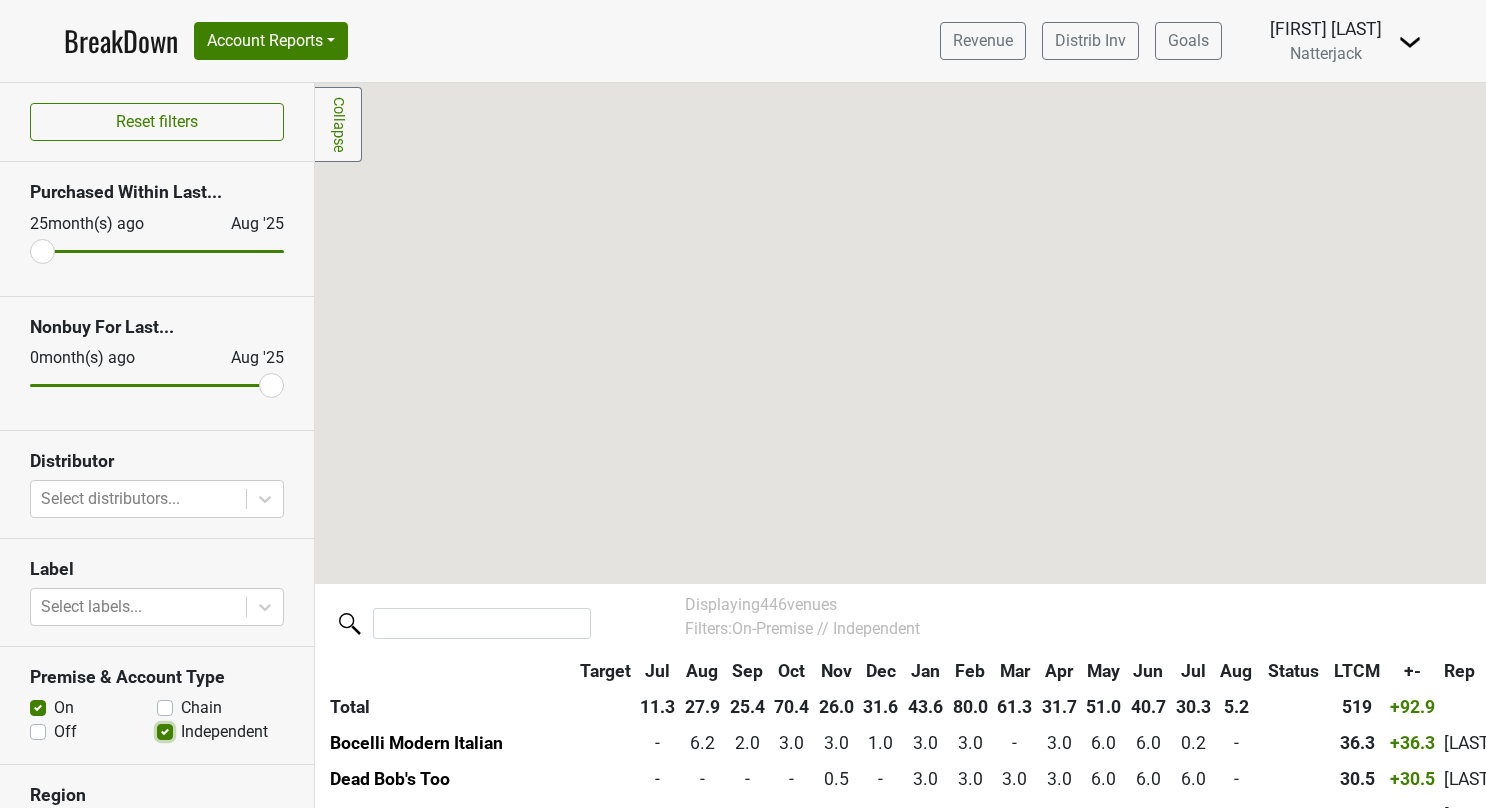 click on "Independent" at bounding box center (165, 730) 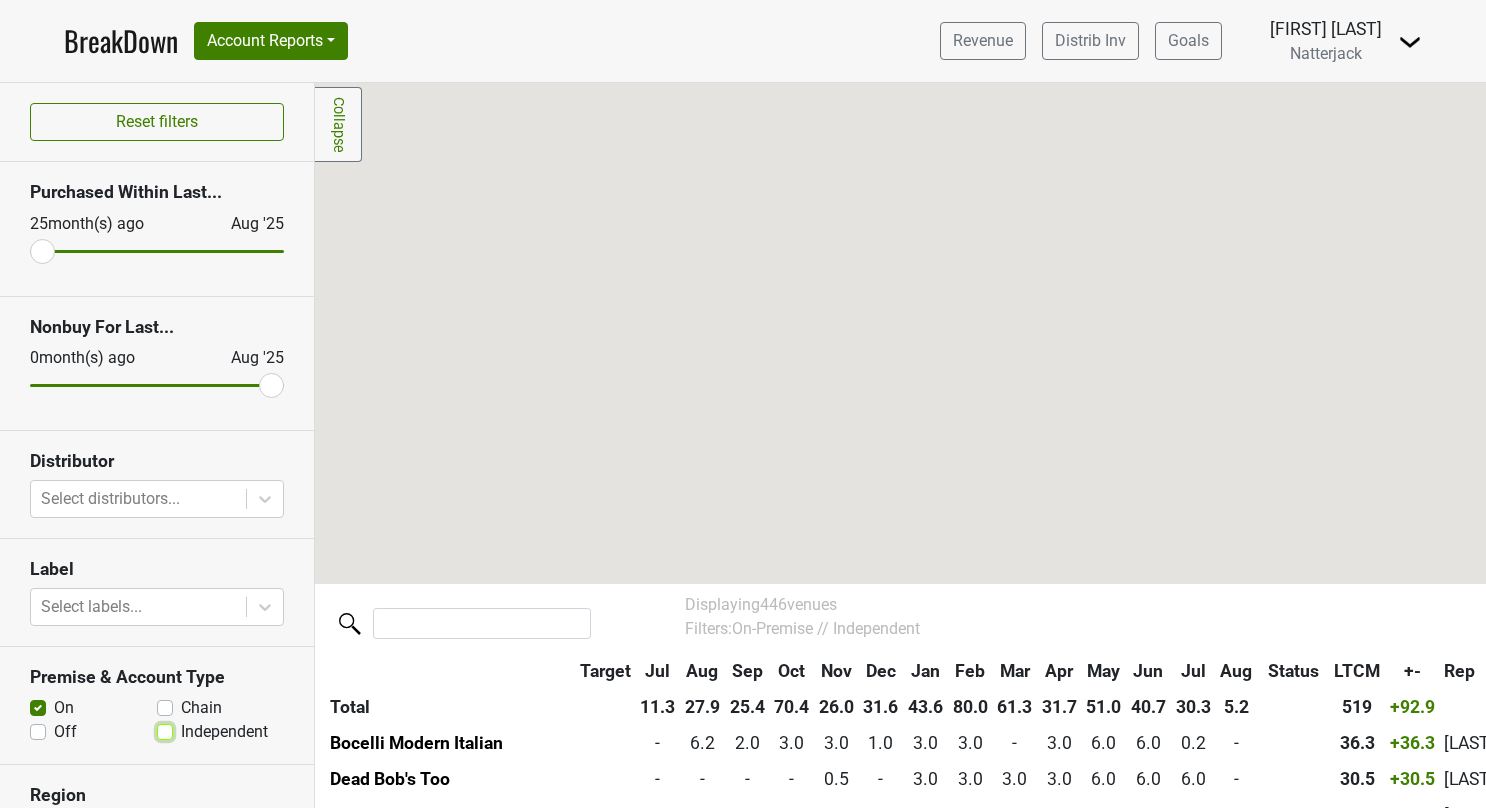 checkbox on "false" 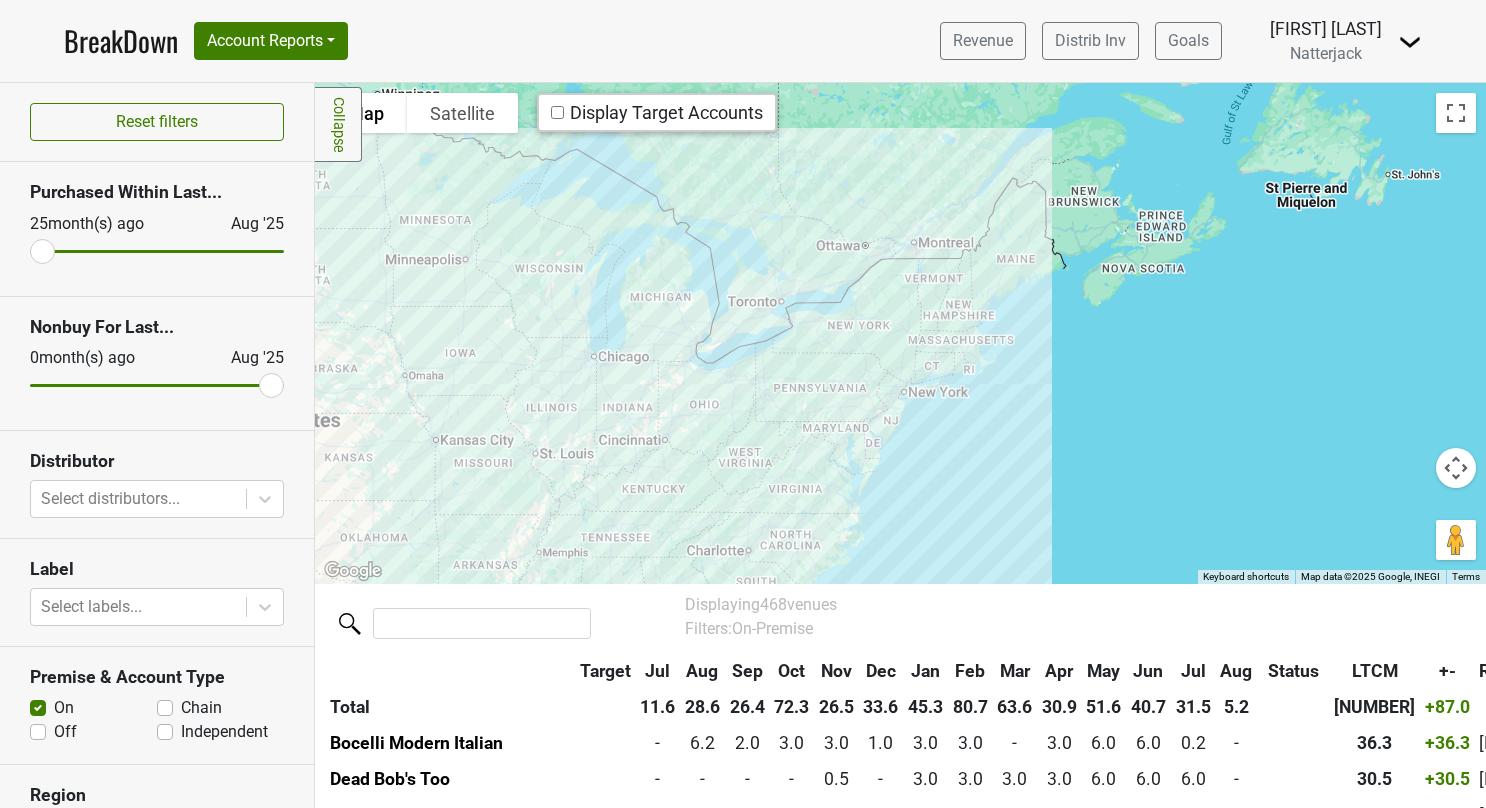 drag, startPoint x: 1147, startPoint y: 285, endPoint x: 734, endPoint y: 454, distance: 446.23984 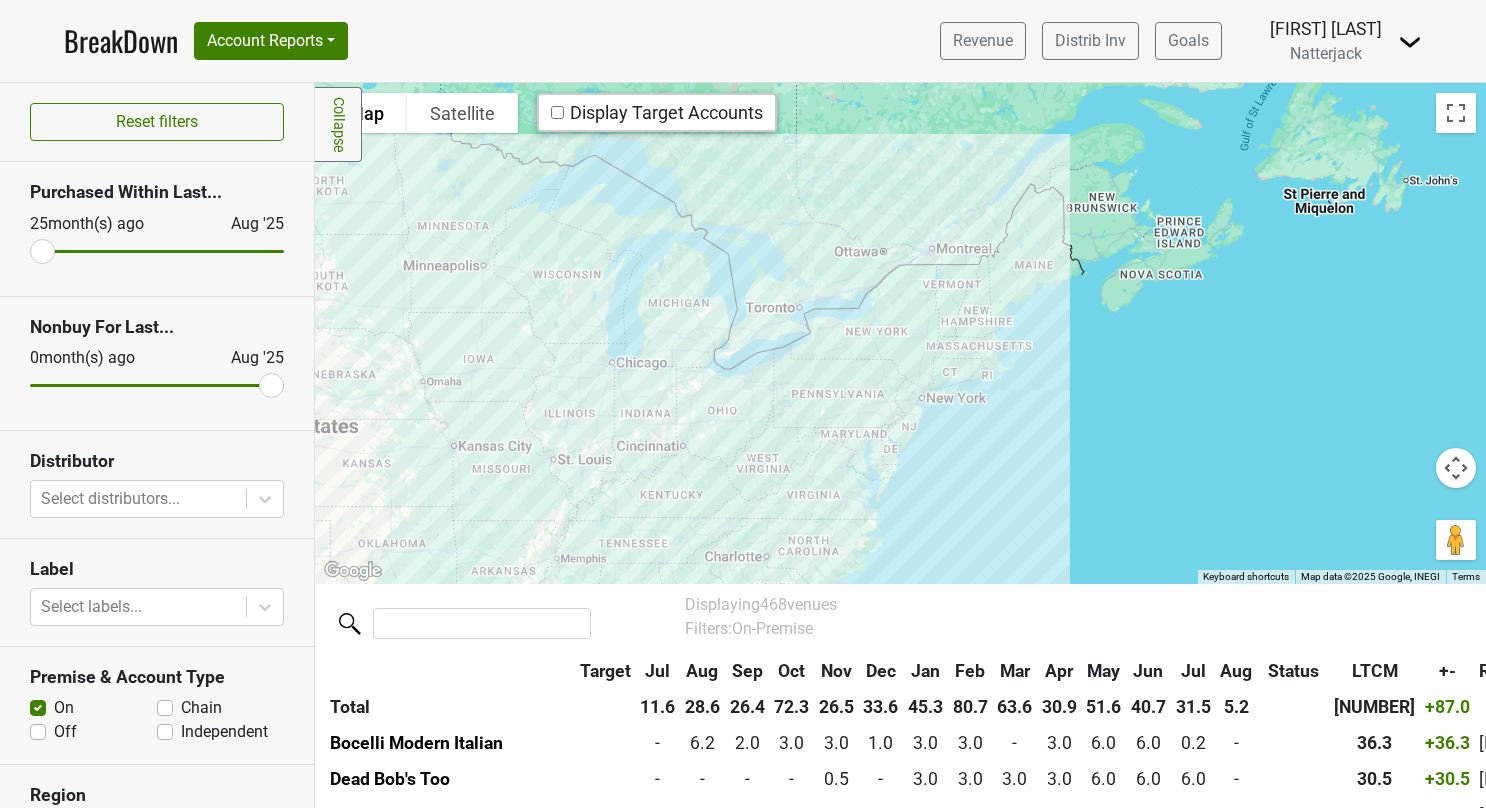 drag, startPoint x: 960, startPoint y: 429, endPoint x: 934, endPoint y: 312, distance: 119.85408 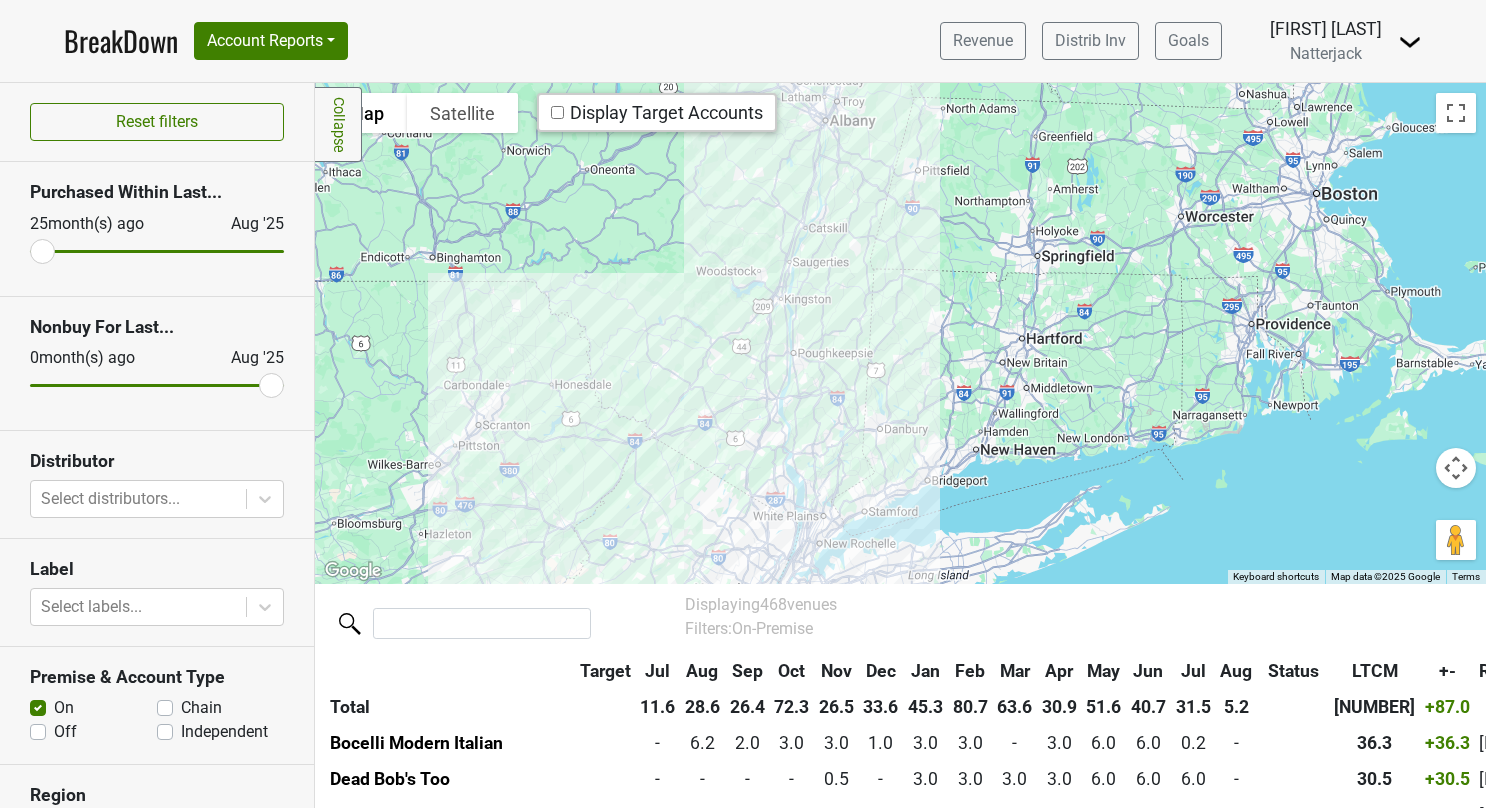 drag, startPoint x: 929, startPoint y: 334, endPoint x: 908, endPoint y: 106, distance: 228.96506 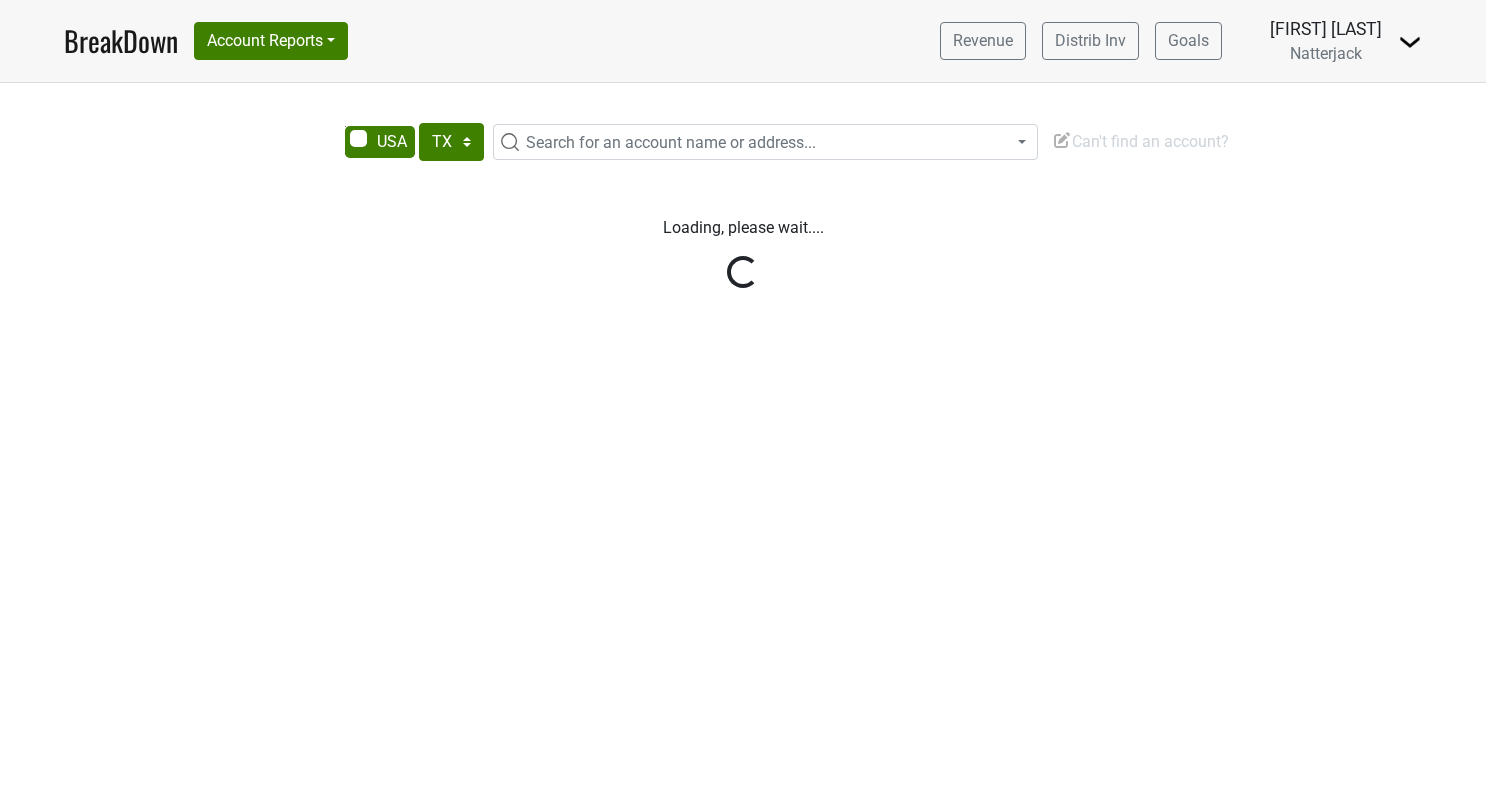 select on "TX" 